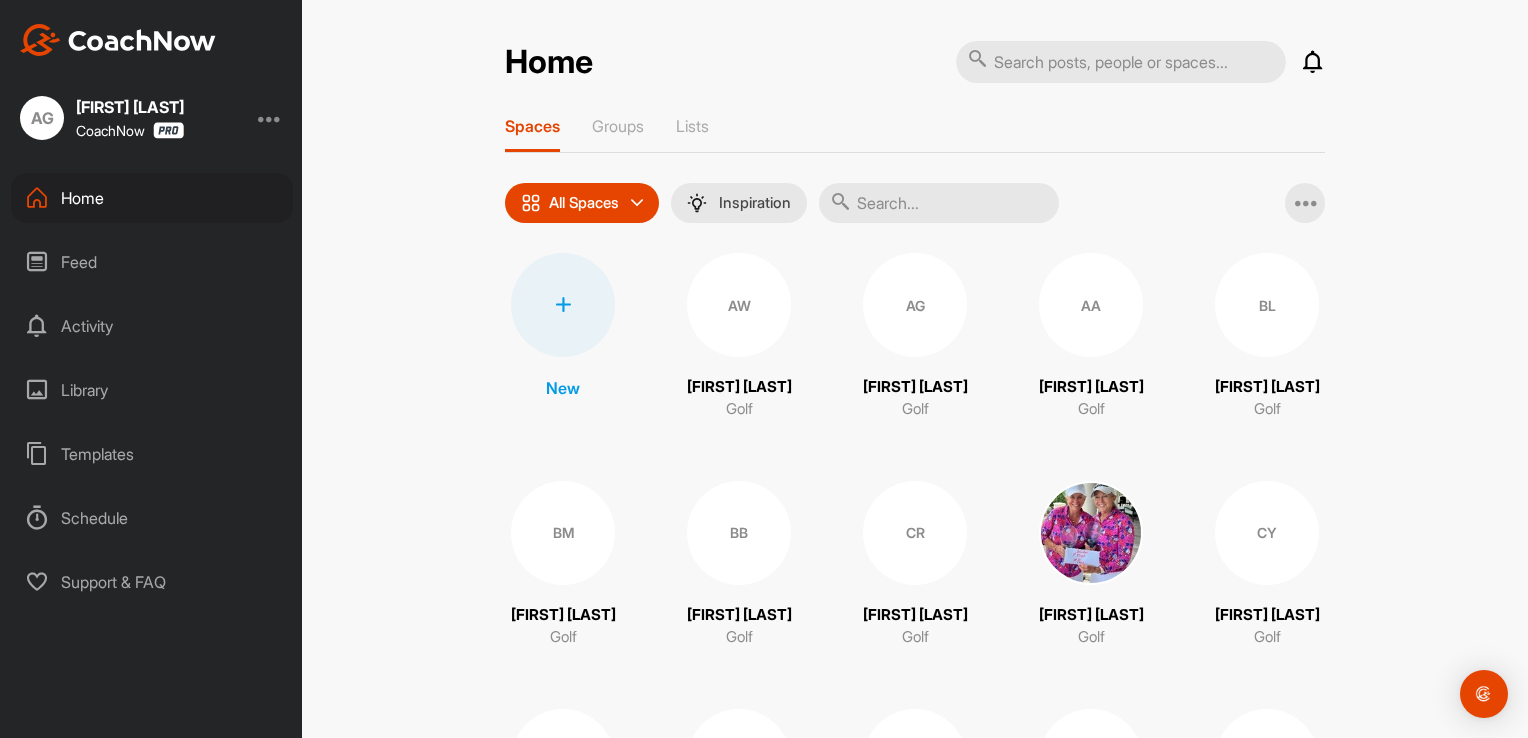 scroll, scrollTop: 0, scrollLeft: 0, axis: both 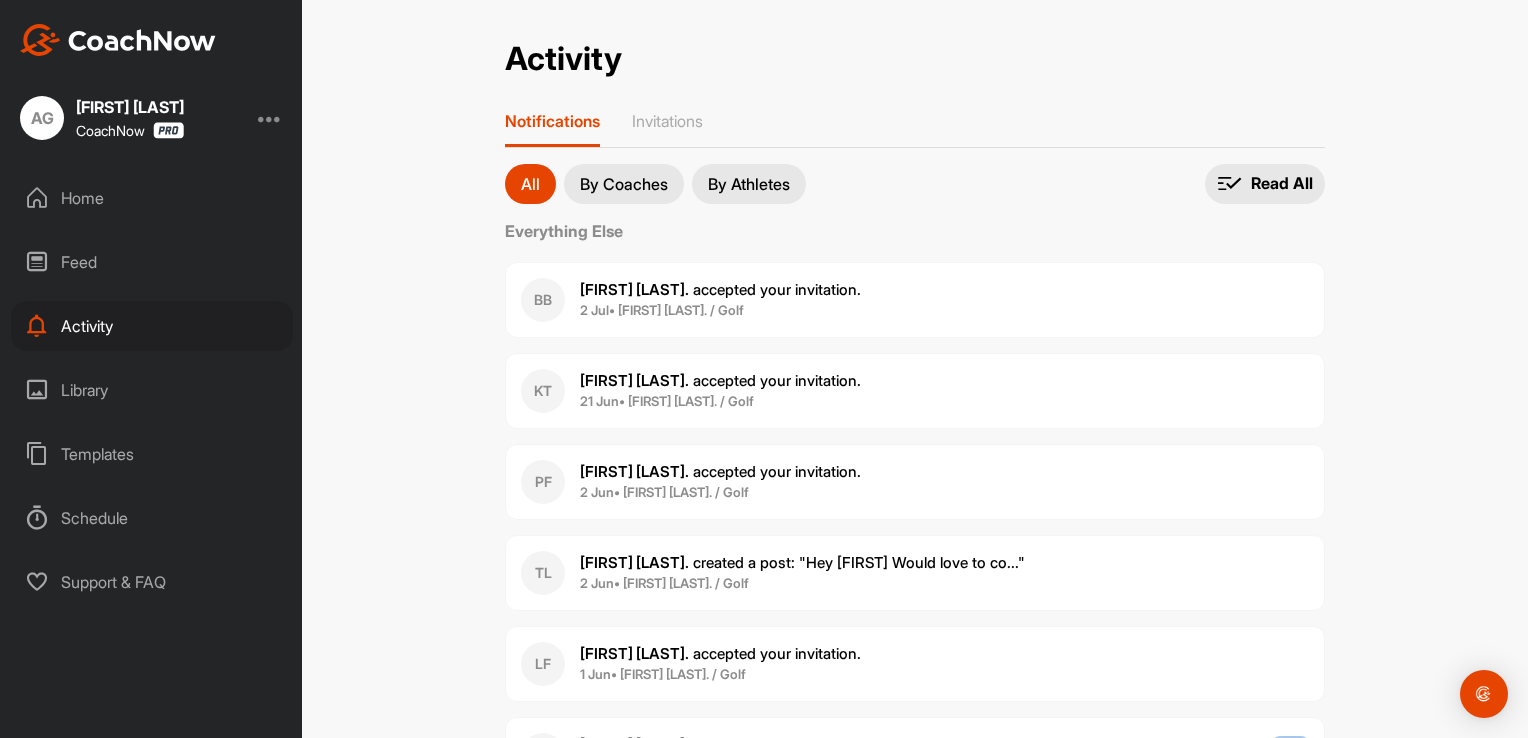 click at bounding box center [37, 198] 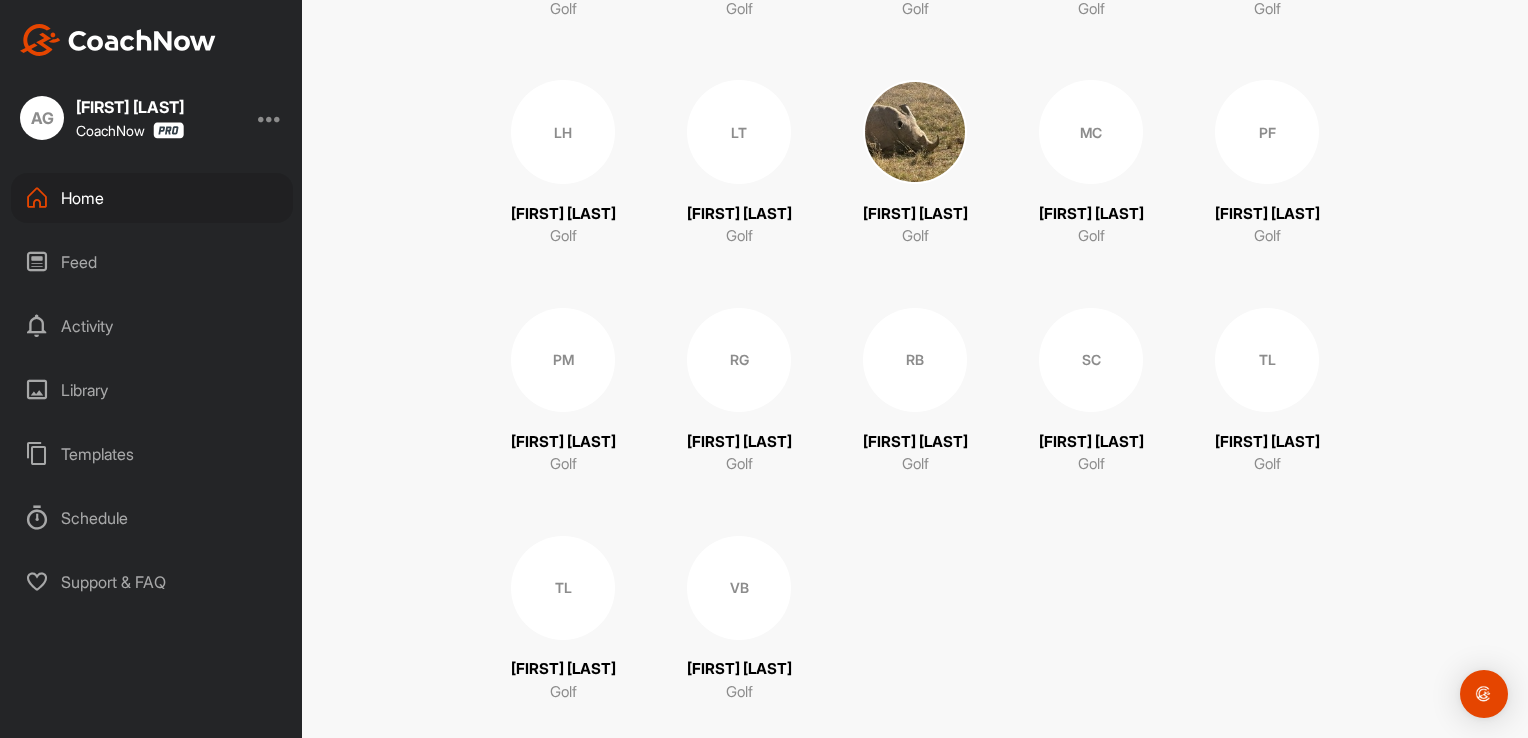 scroll, scrollTop: 1100, scrollLeft: 0, axis: vertical 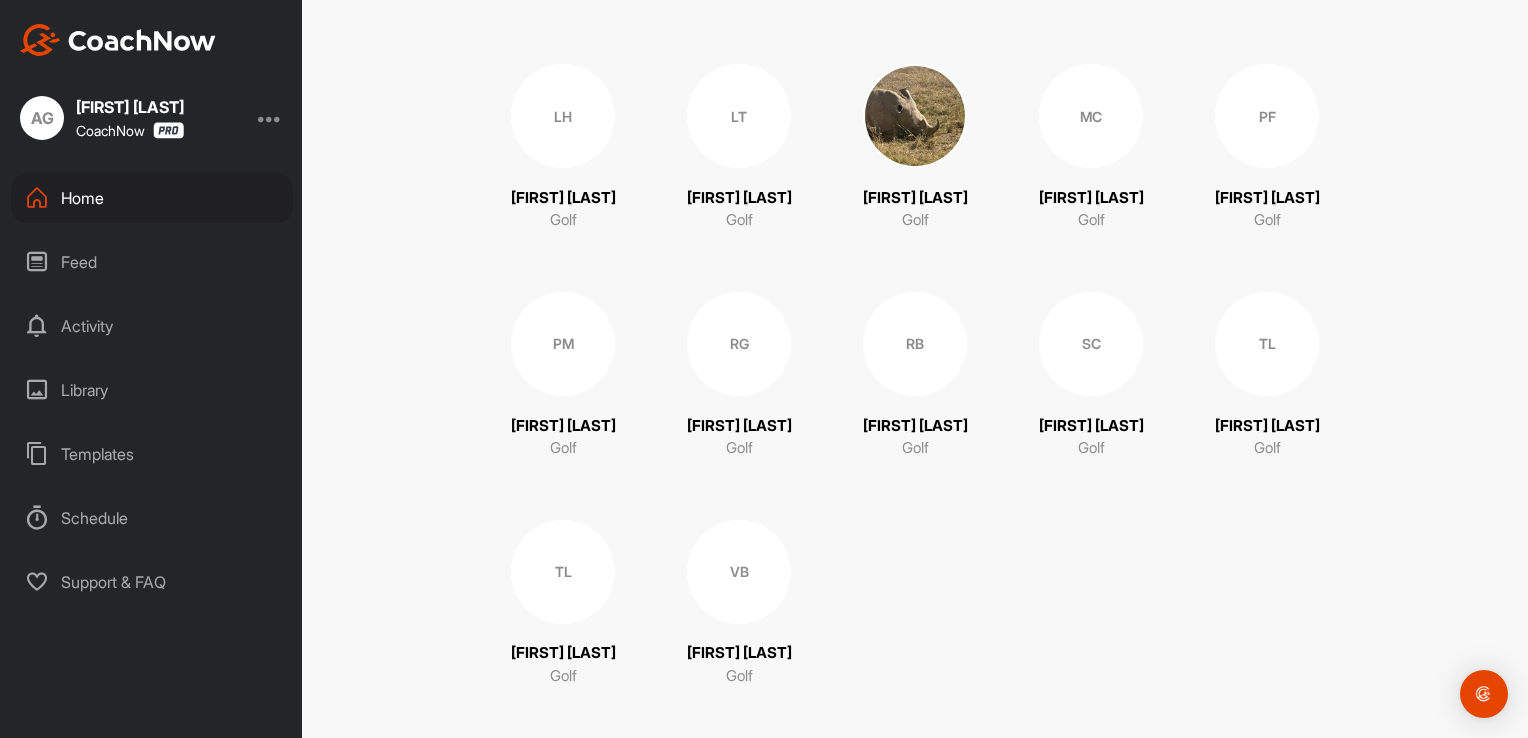 click on "RB" at bounding box center [915, 344] 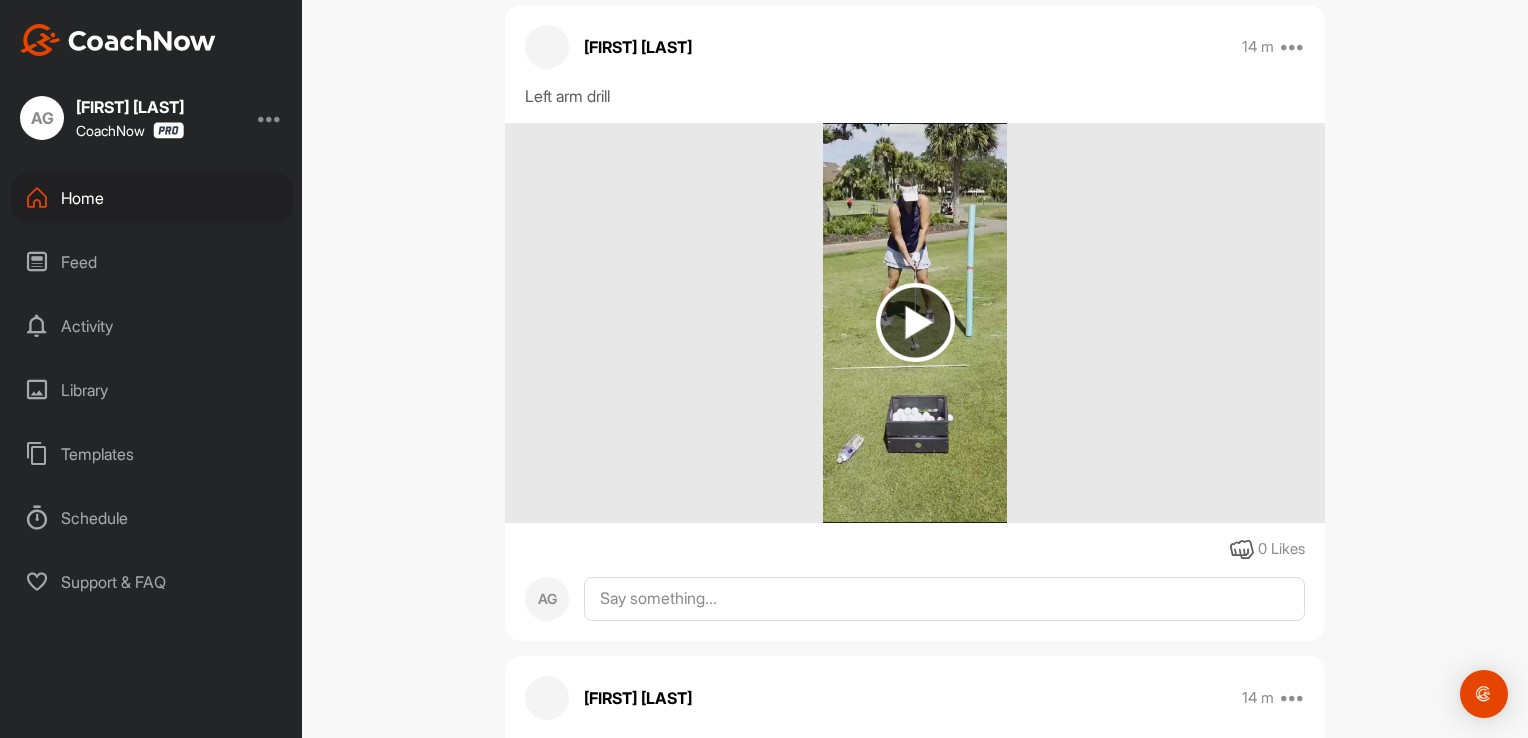 scroll, scrollTop: 0, scrollLeft: 0, axis: both 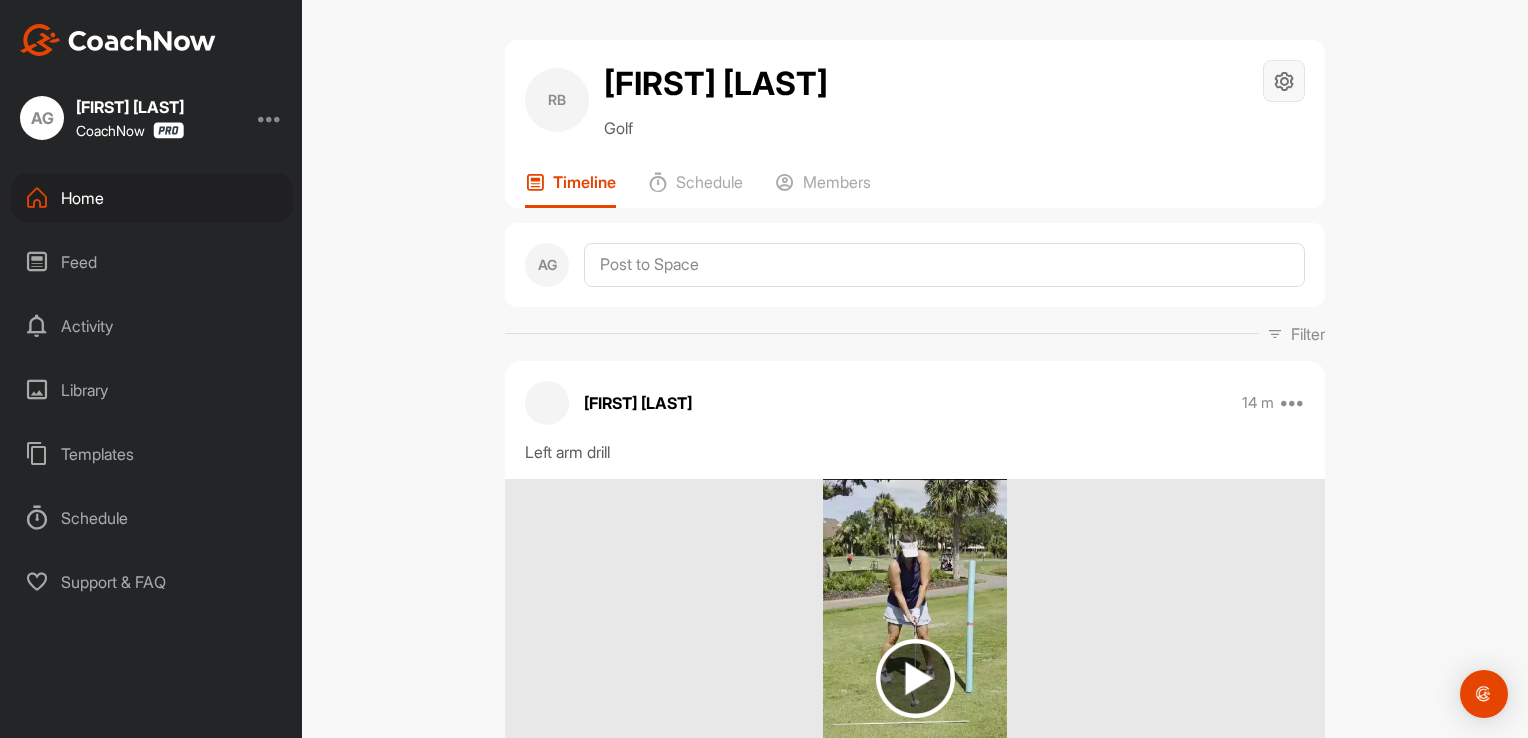 click at bounding box center [1284, 81] 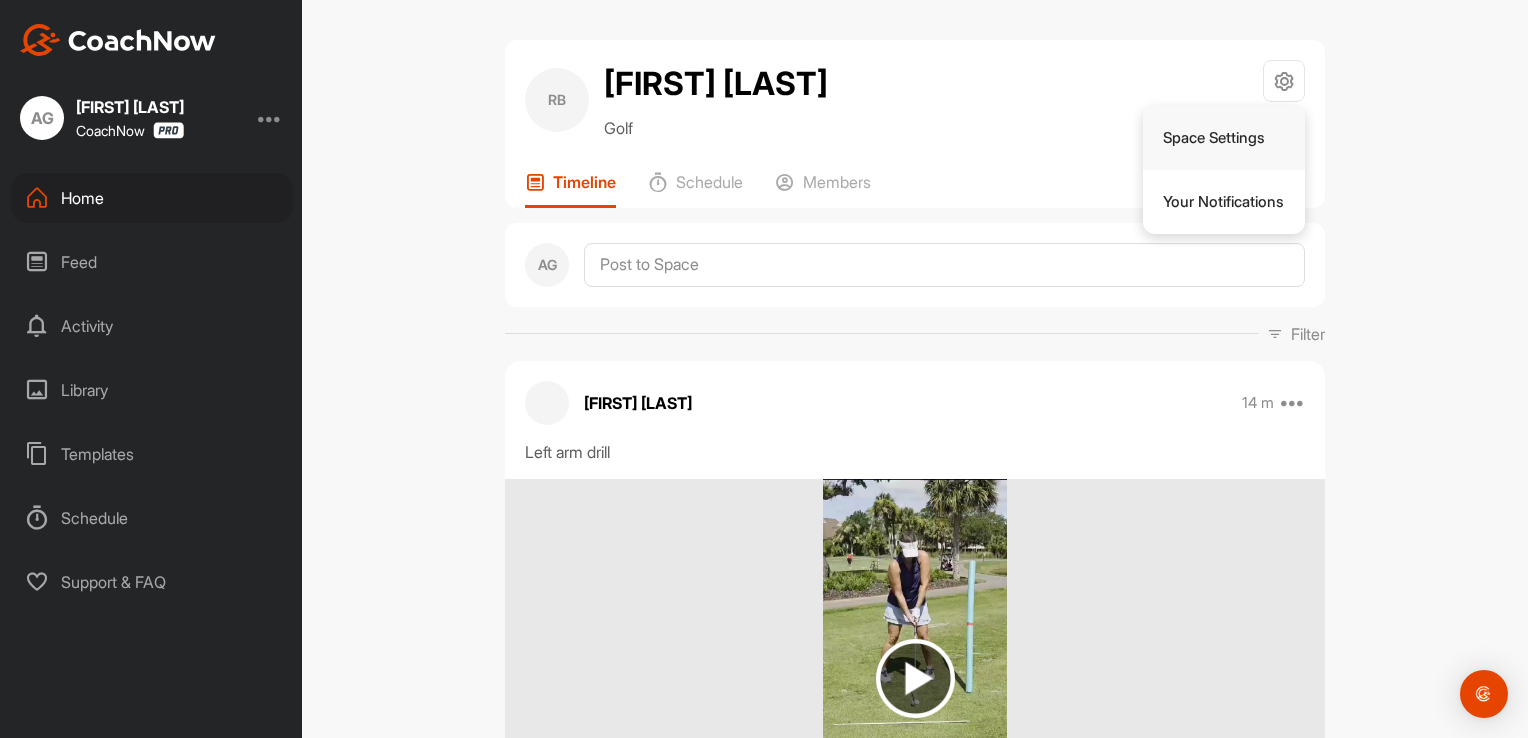 click on "Space Settings" at bounding box center [1224, 138] 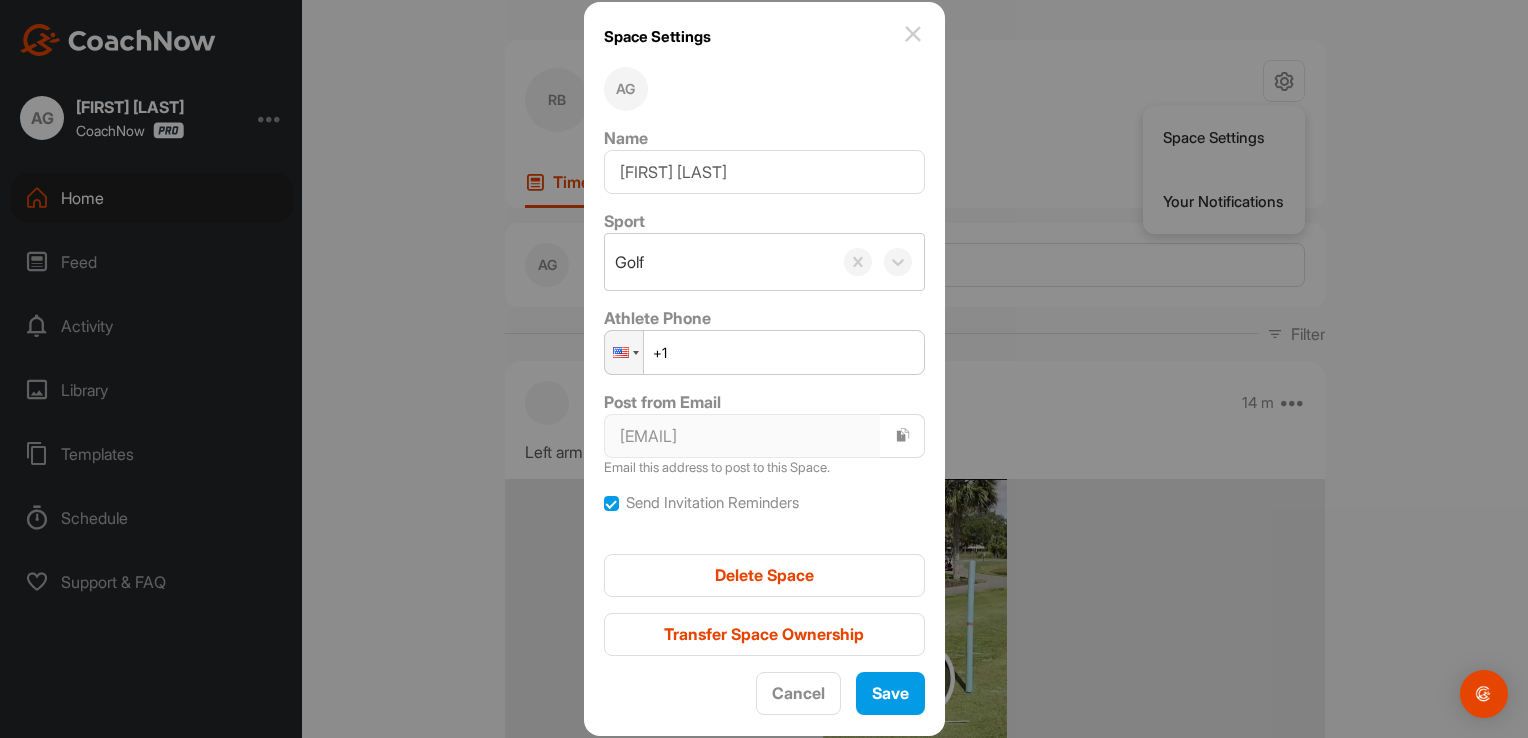 click at bounding box center [913, 34] 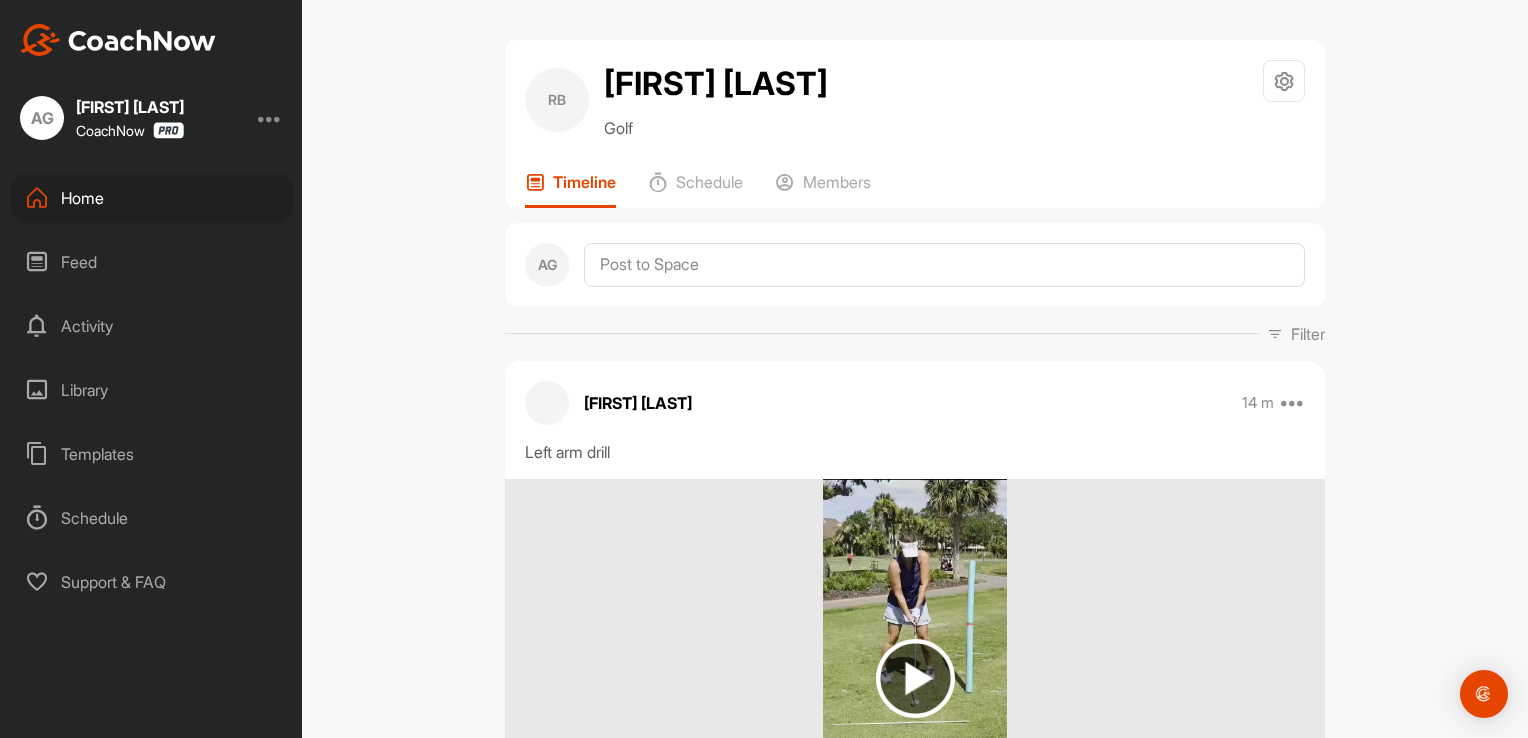 click on "AG [FIRST] [LAST] CoachNow" at bounding box center (151, 118) 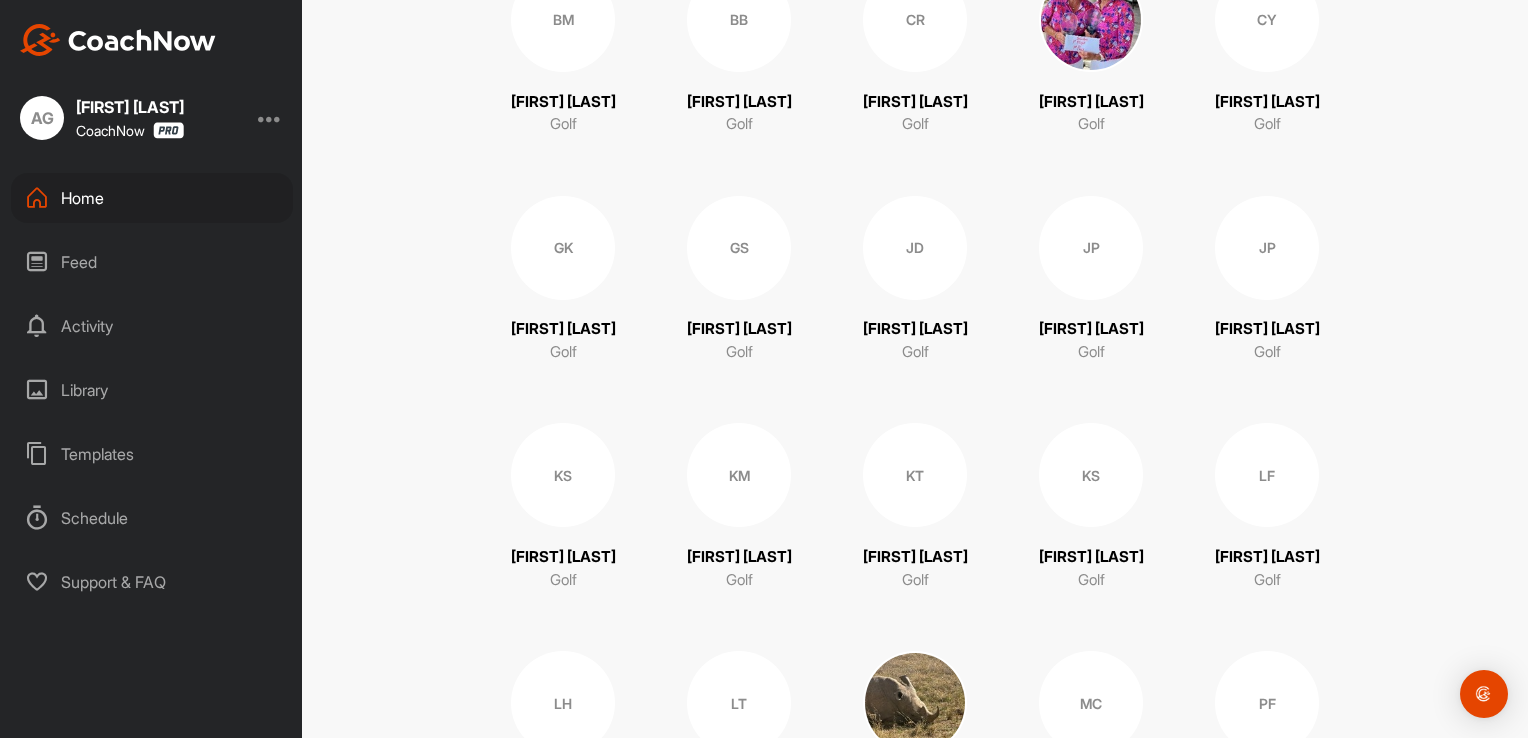 scroll, scrollTop: 0, scrollLeft: 0, axis: both 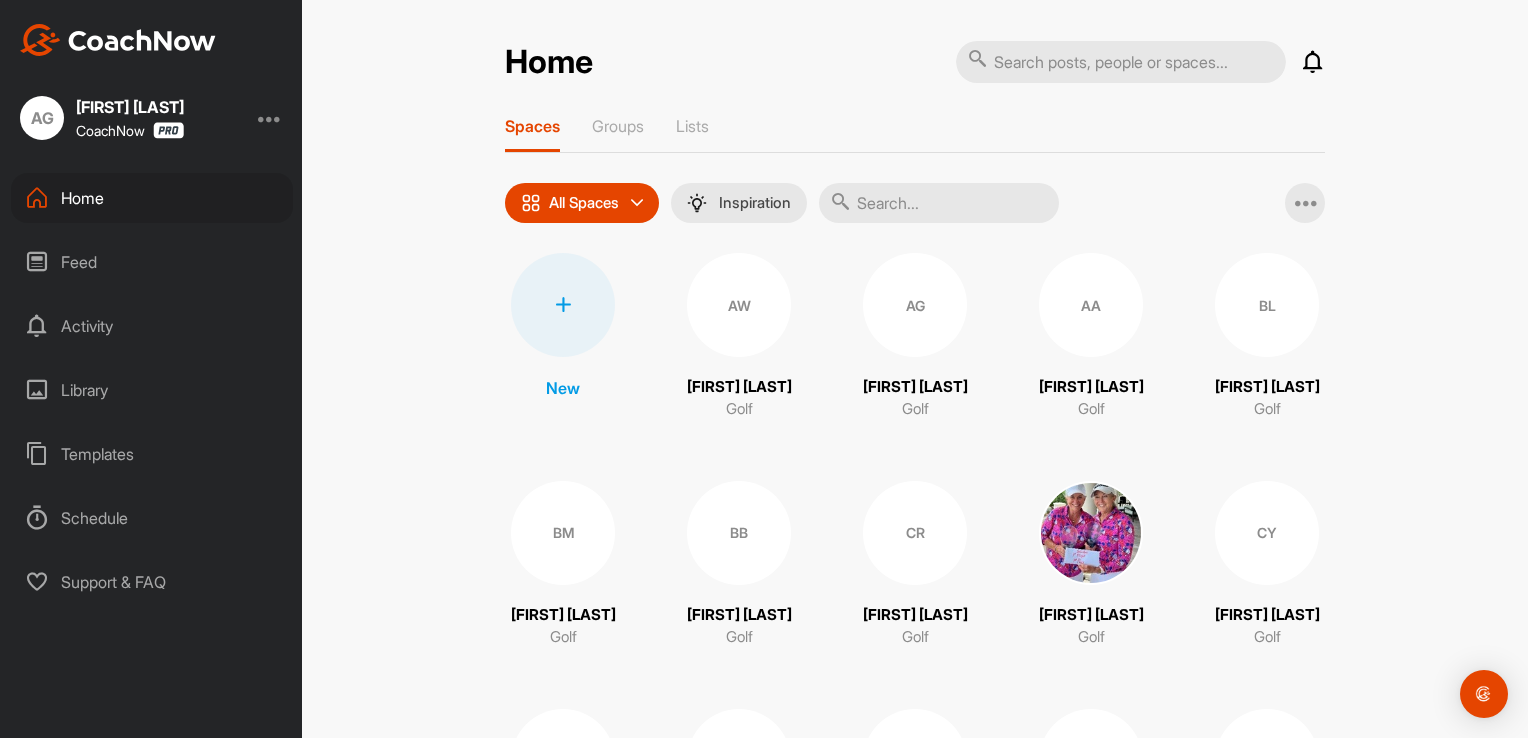click at bounding box center [1313, 62] 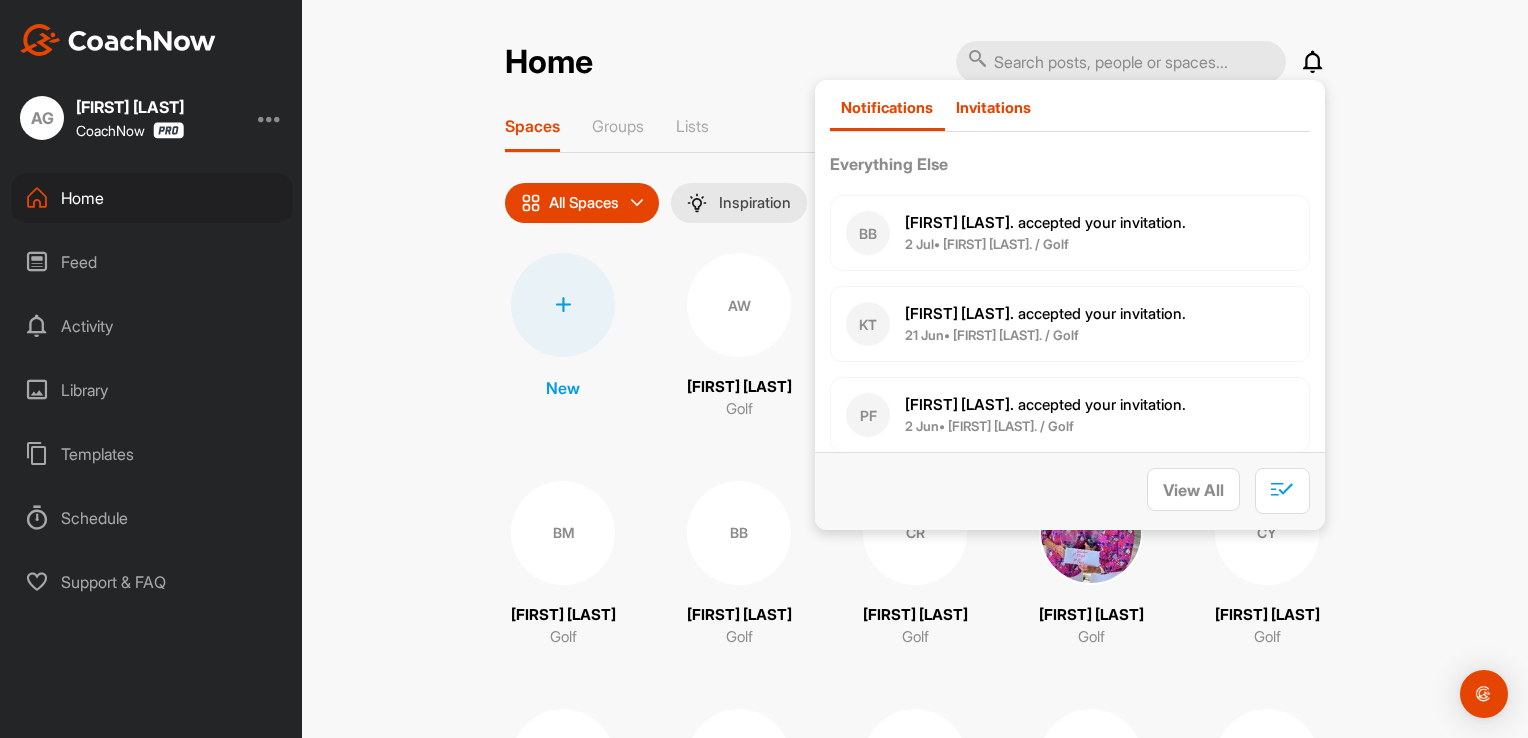 click on "Invitations" at bounding box center (993, 107) 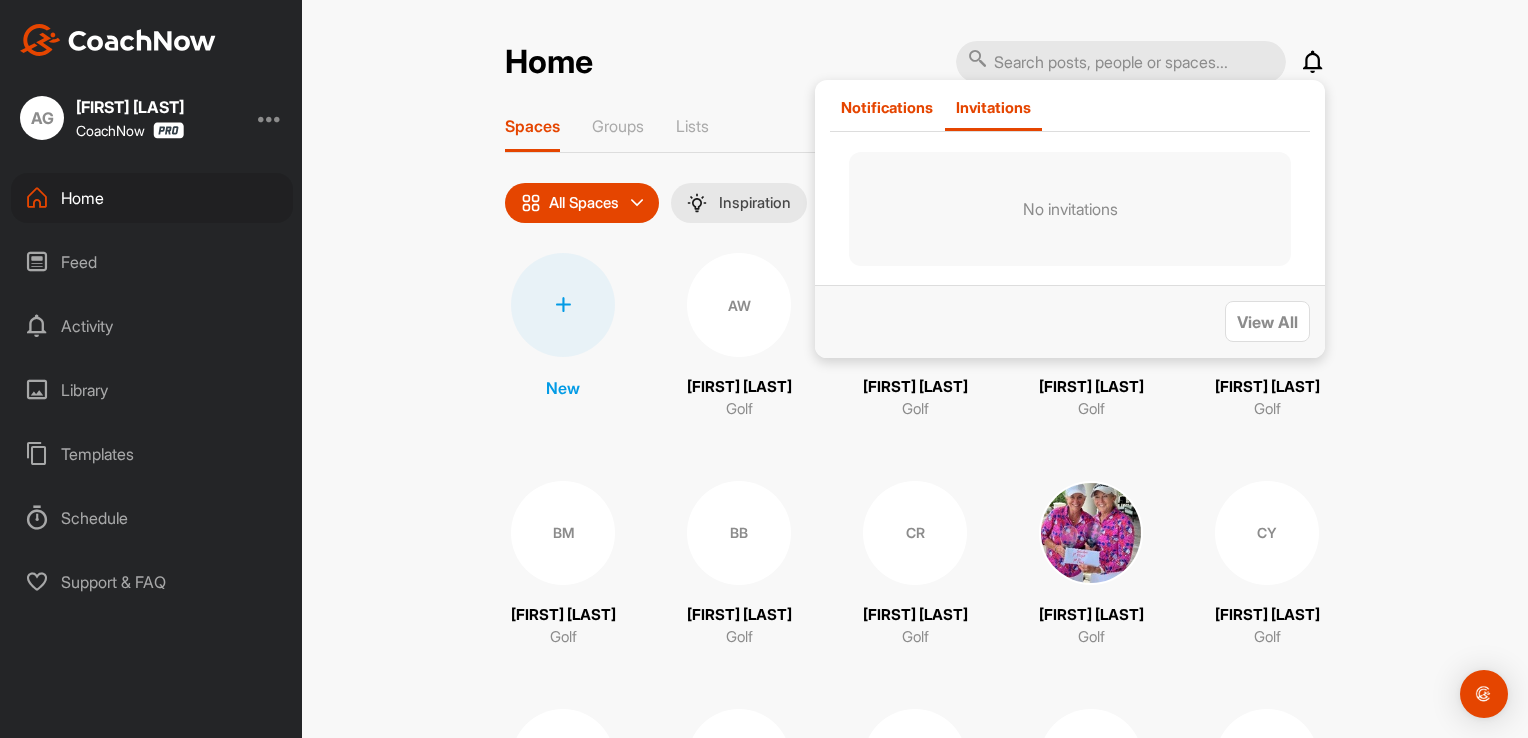 click on "Notifications" at bounding box center [887, 107] 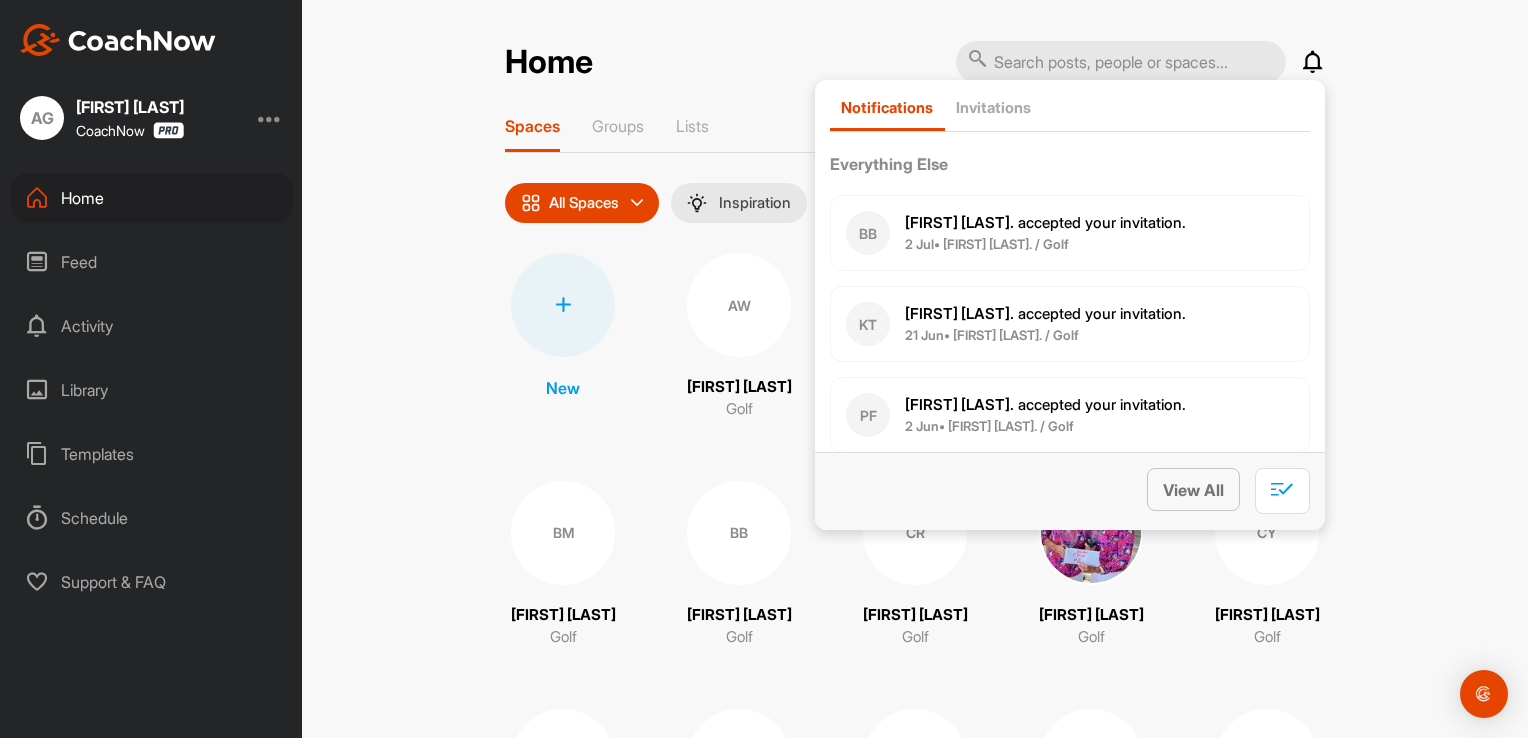 click on "View All" at bounding box center [1193, 490] 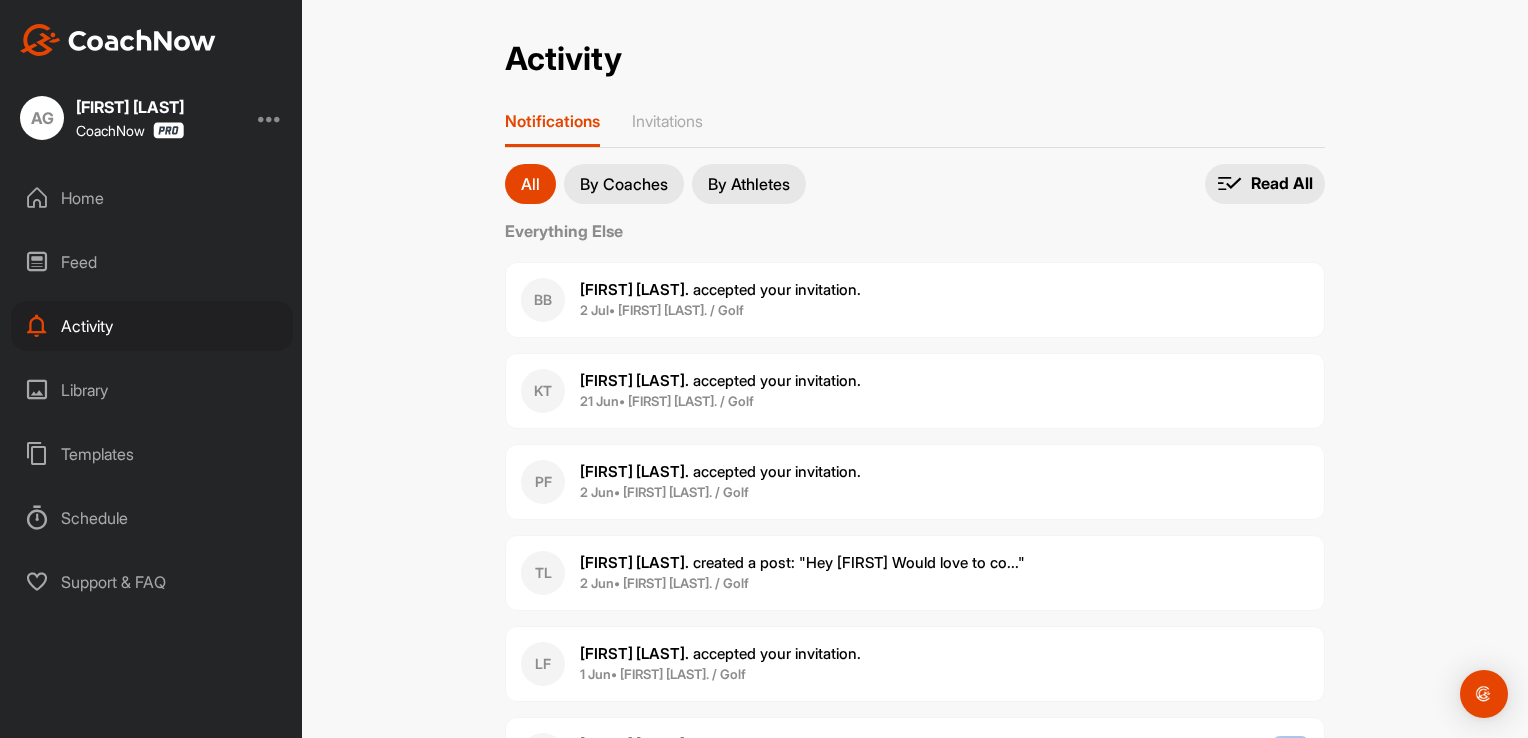 click on "By Athletes" at bounding box center [749, 184] 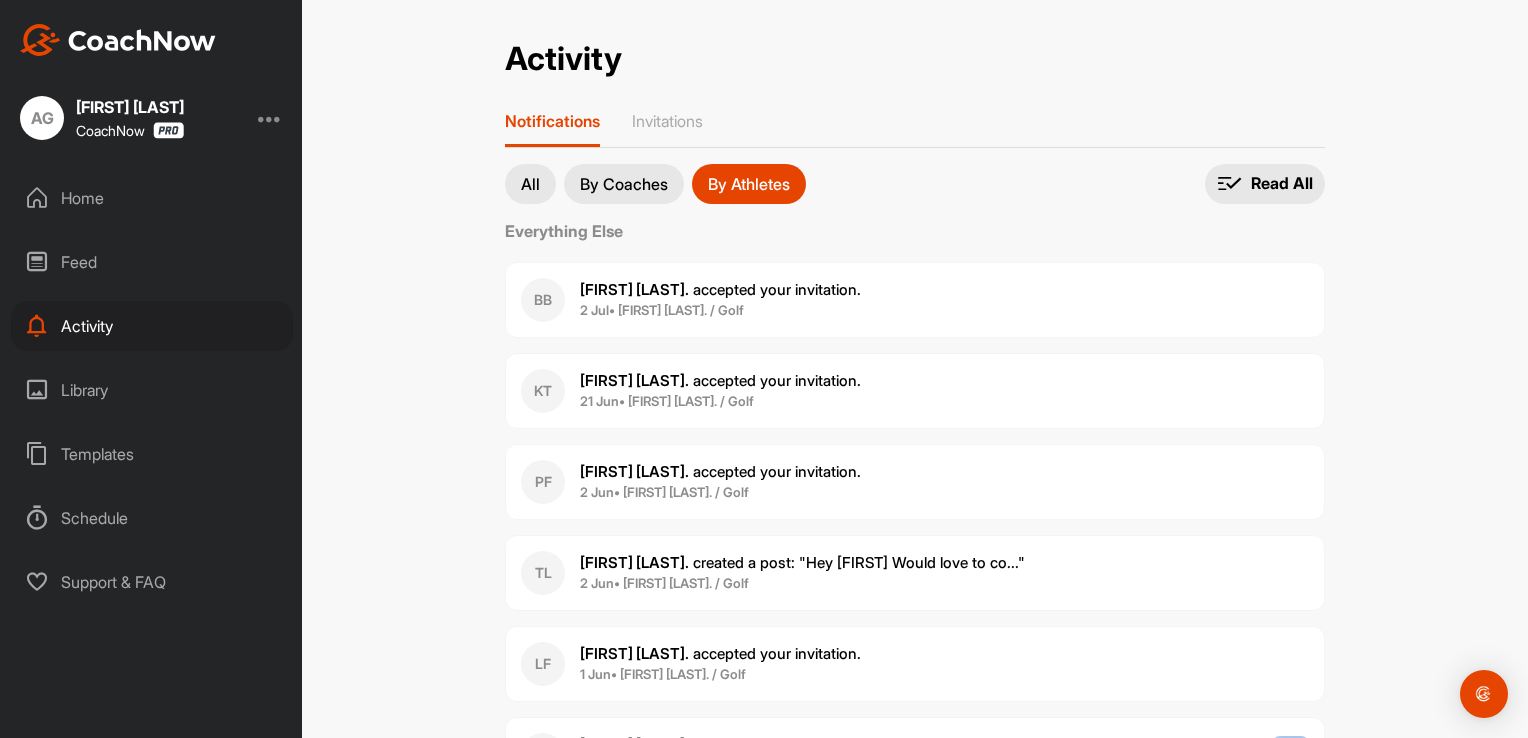 click on "By Coaches" at bounding box center (624, 184) 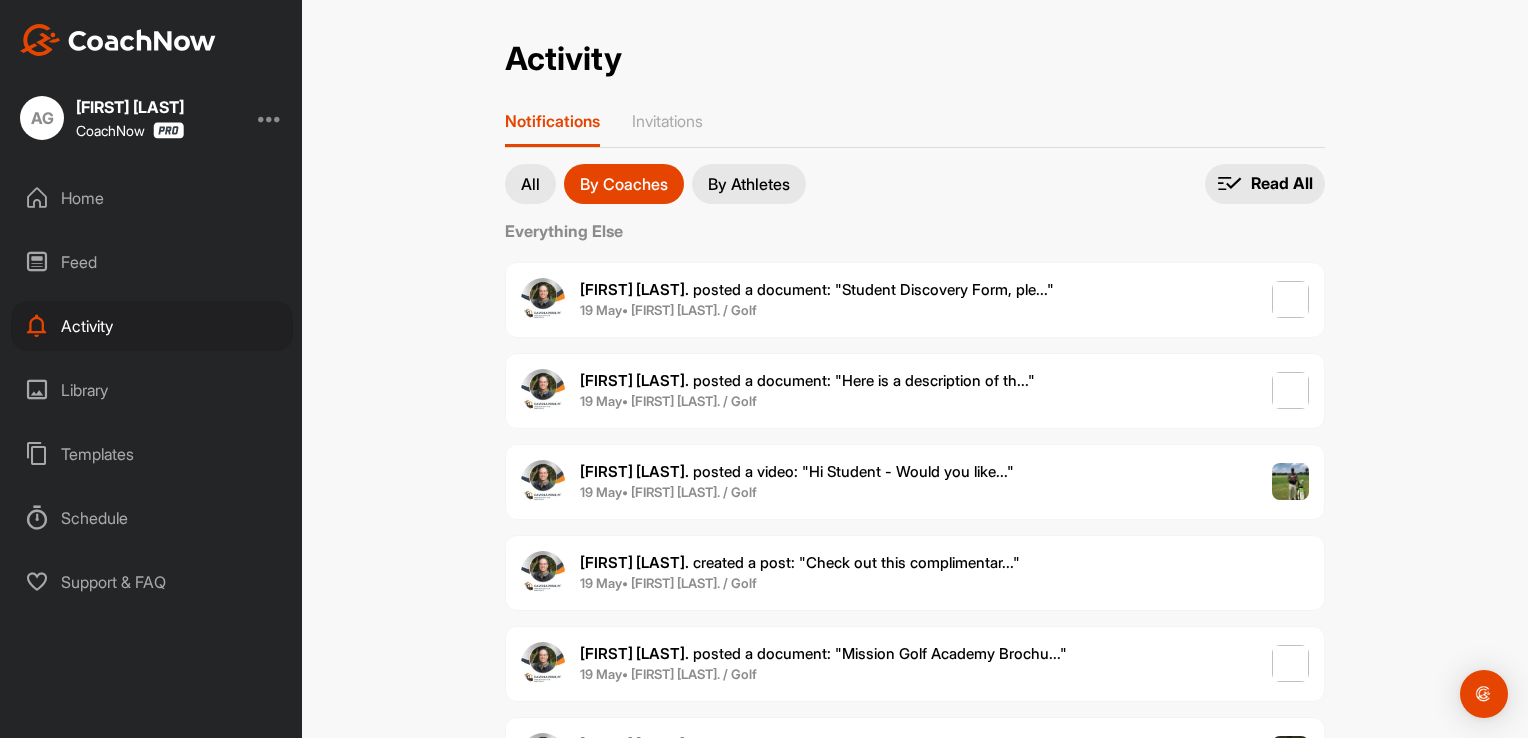 click on "Activity Activity Notifications Invitations All By Coaches By Athletes By Coaches All notifications By Coaches By Athletes Read All Everything Else [FIRST] [LAST]   posted a document : " Student Discovery Form, ple... " 19 May  • [FIRST] [LAST]. / Golf [FIRST] [LAST]   posted a document : " Here is a description of th... " 19 May  • [FIRST] [LAST]. / Golf [FIRST] [LAST]   posted a video : " Hi Student - Would you like... " 19 May  • [FIRST] [LAST]. / Golf [FIRST] [LAST]   created a post : "Check out this complimentar..." 19 May  • [FIRST] [LAST]. / Golf [FIRST] [LAST]   posted a document : " Mission Golf Academy Brochu... " 19 May  • [FIRST] [LAST]. / Golf [FIRST] [LAST]   posted a video : " 3 Important Golf Stretches! " 19 May  • [FIRST] [LAST]. / Golf [FIRST] [LAST]   posted a document : " Personal Golf Game Plan exa... " 19 May  • [FIRST] [LAST]. / Golf [FIRST] [LAST]   posted a document : " On-Course Golf Assessment &... " 19 May  • [FIRST] [LAST]. / Golf [FIRST] [LAST] created an CoachNow Golf Space for you. 19 May  • [FIRST] [LAST]. / Golf [FIRST] [LAST]   created a post 13 Jan [FIRST] [LAST]   . 7 Jan" at bounding box center [915, 1569] 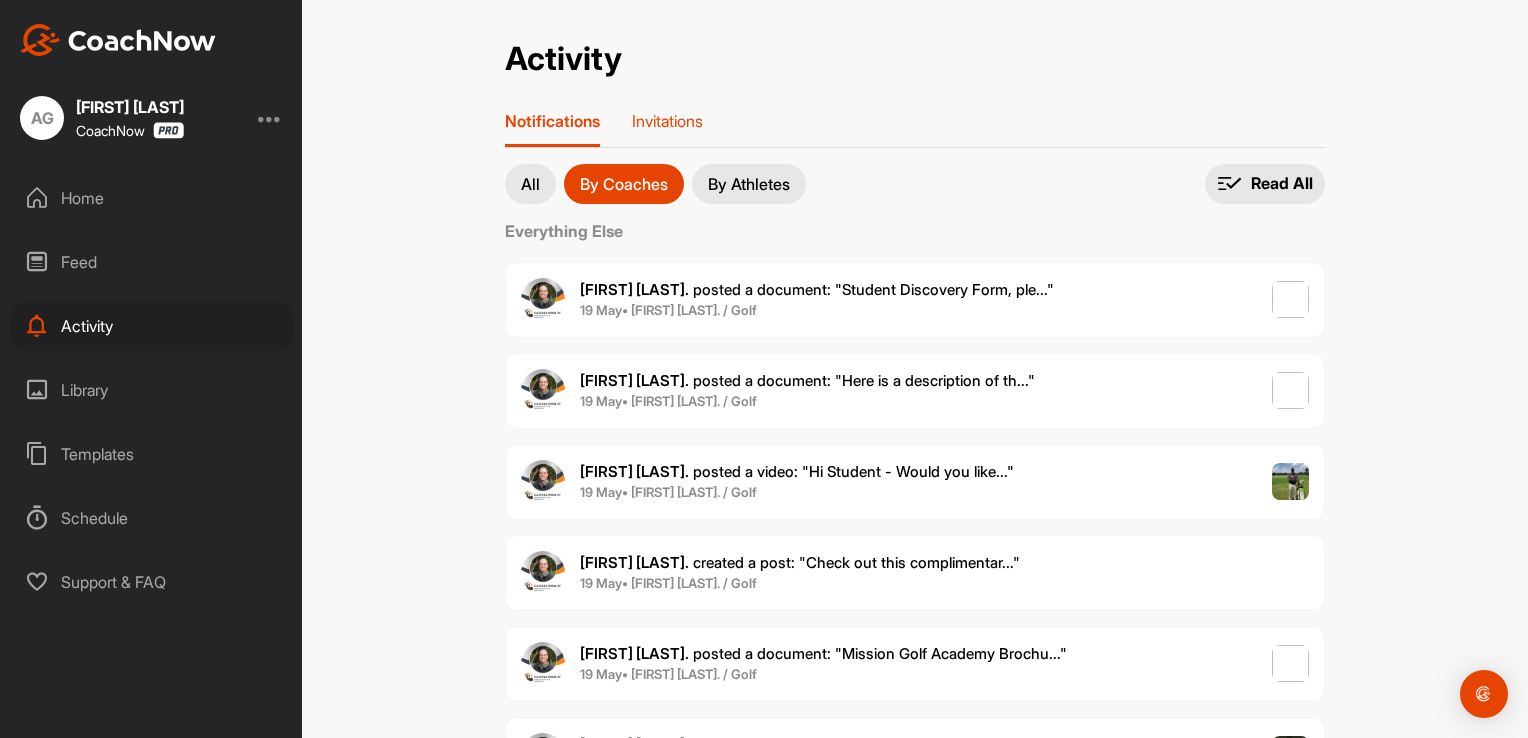click on "Invitations" at bounding box center [667, 121] 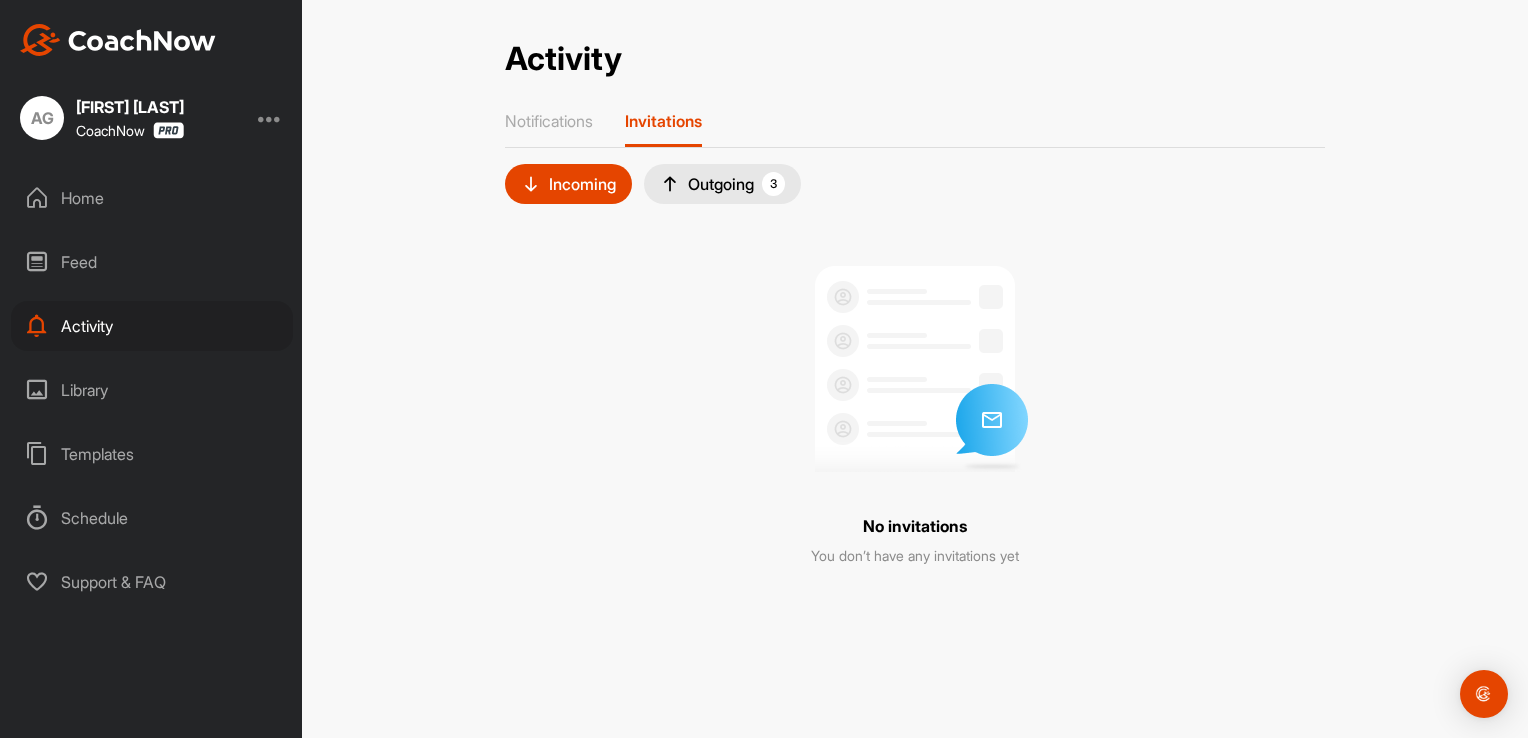 click on "AG" at bounding box center [42, 118] 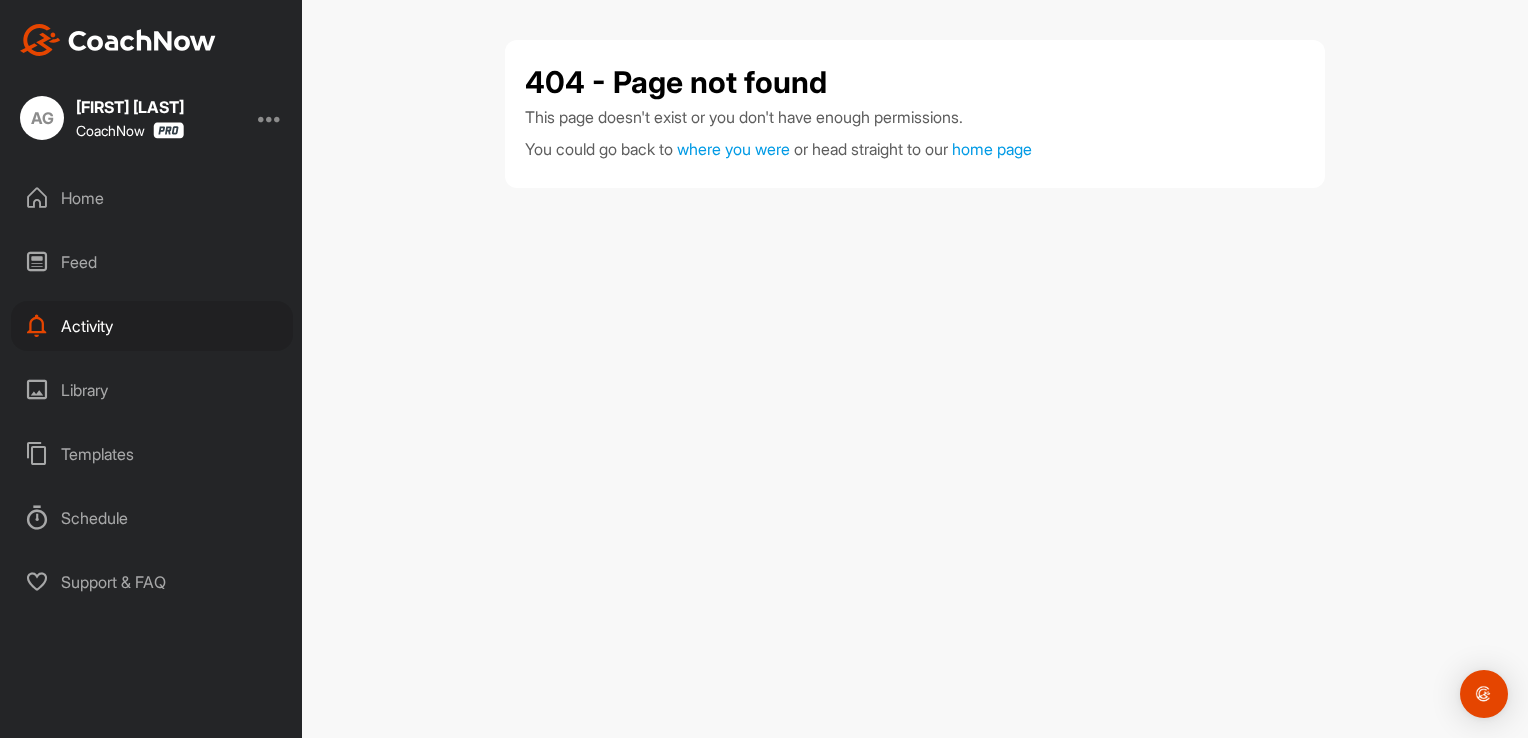 scroll, scrollTop: 0, scrollLeft: 0, axis: both 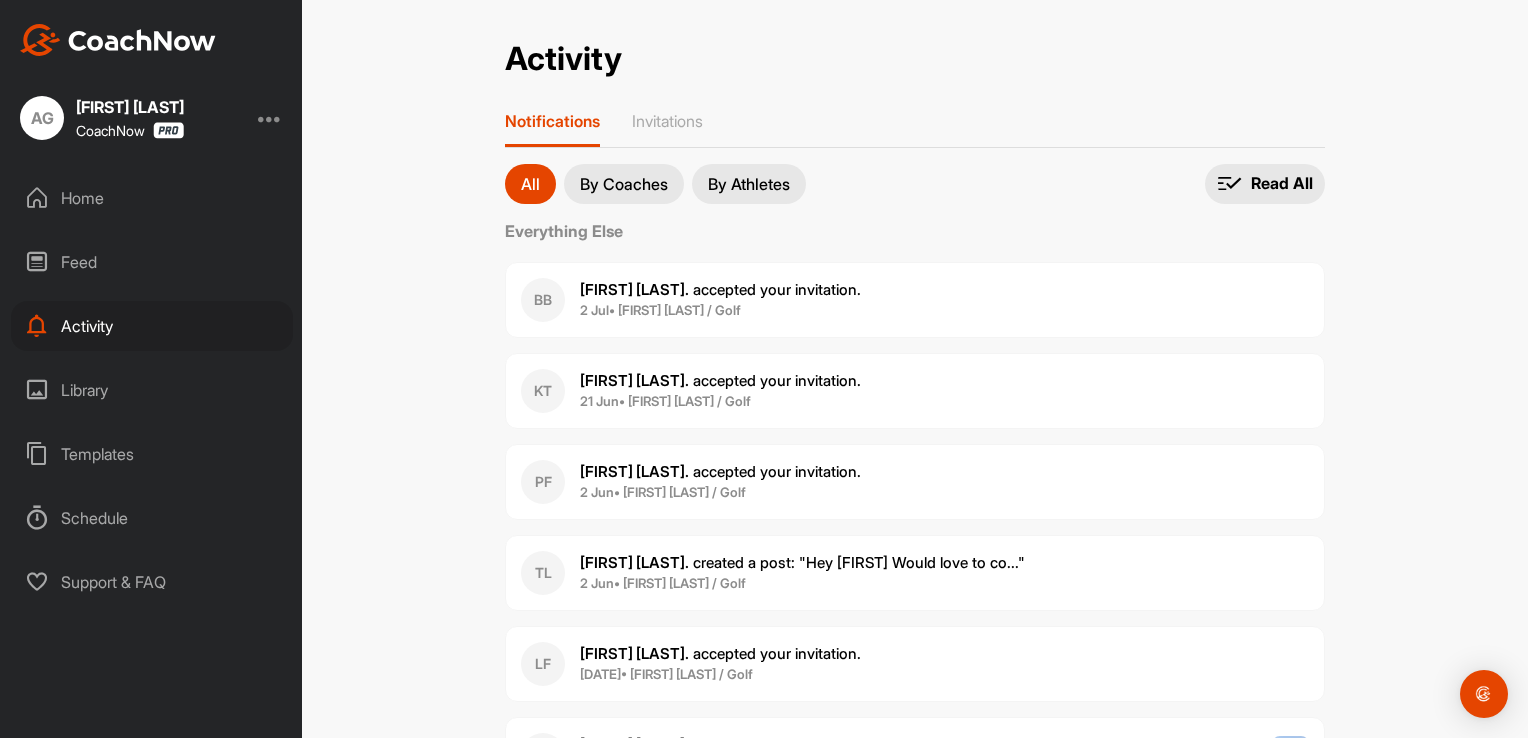 click on "[FIRST] [LAST]" at bounding box center (130, 107) 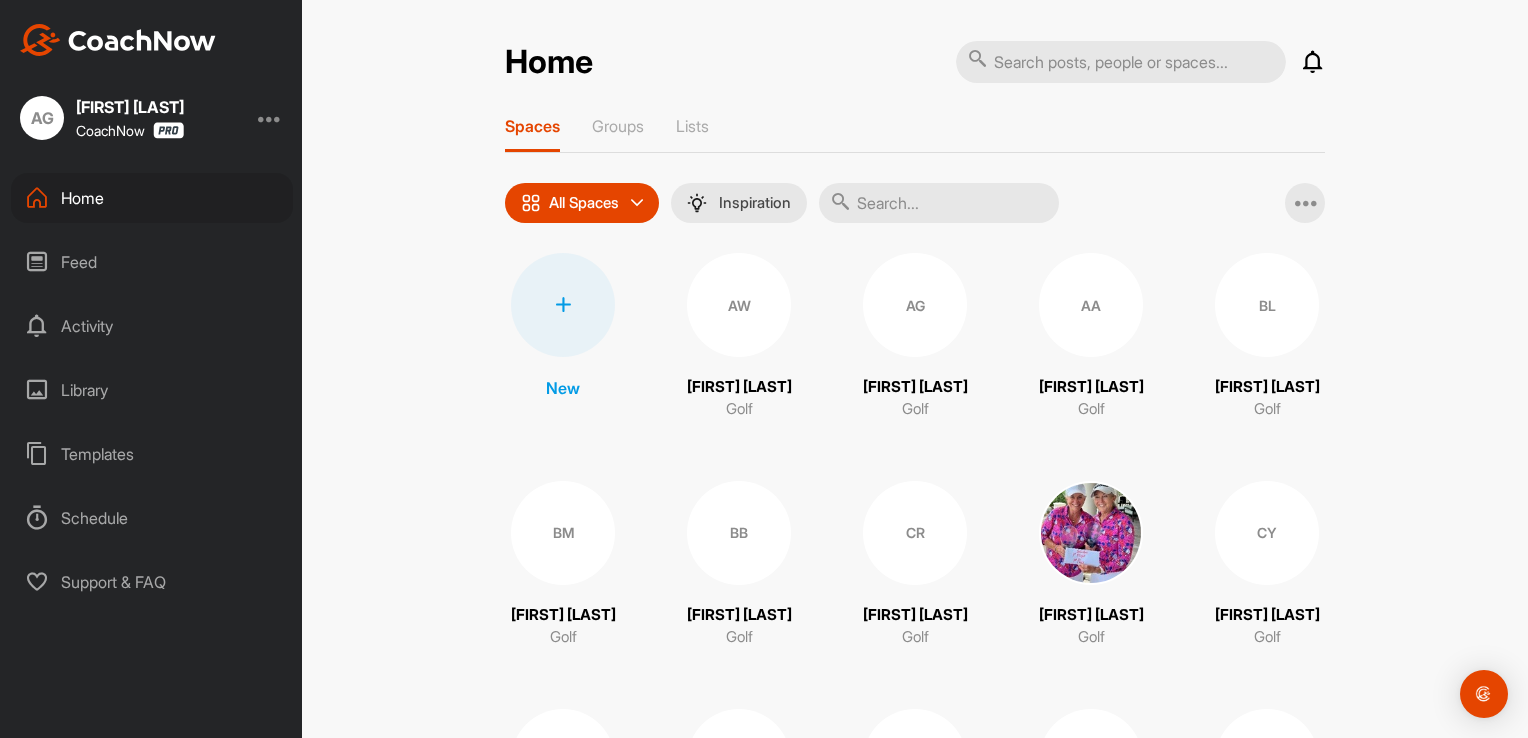 click at bounding box center [1121, 62] 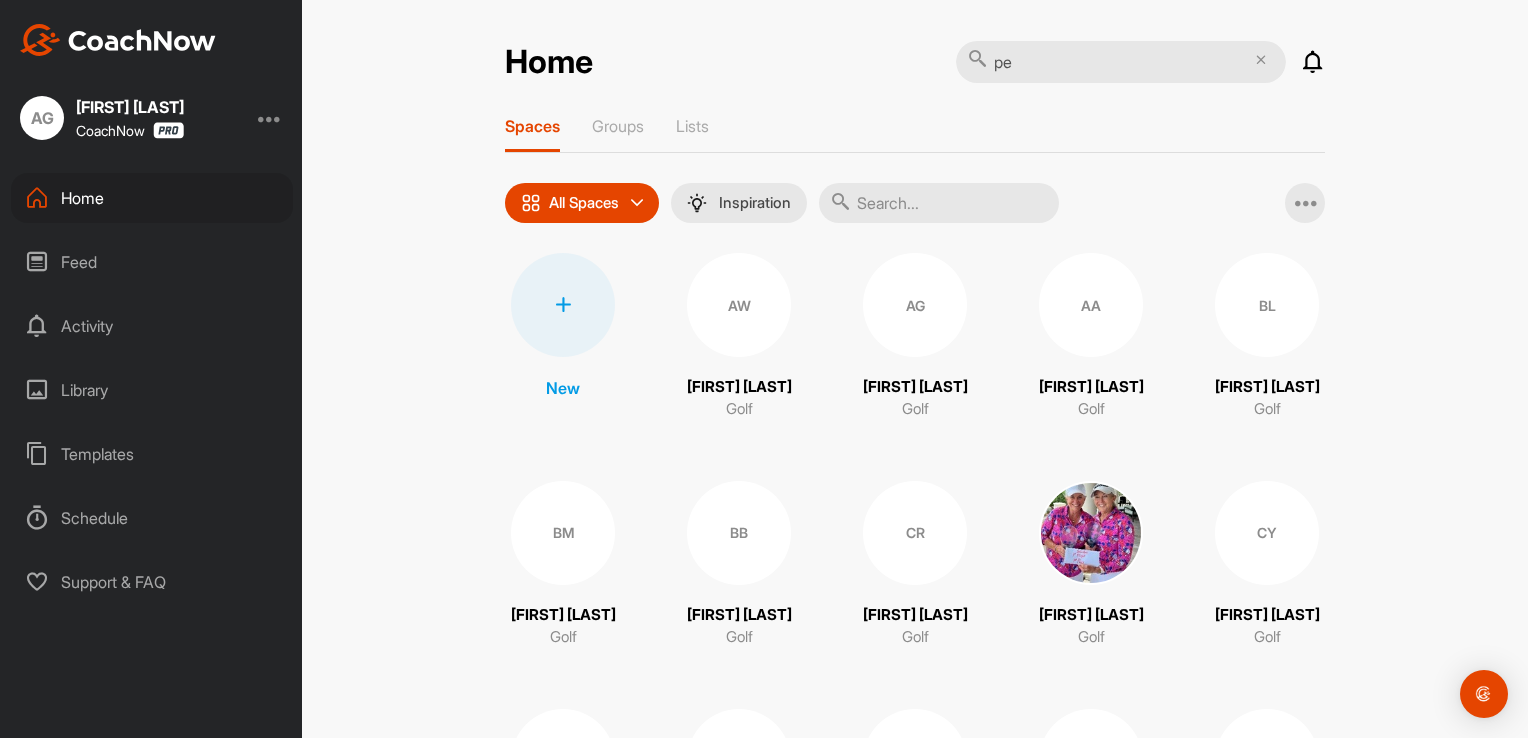 type on "p" 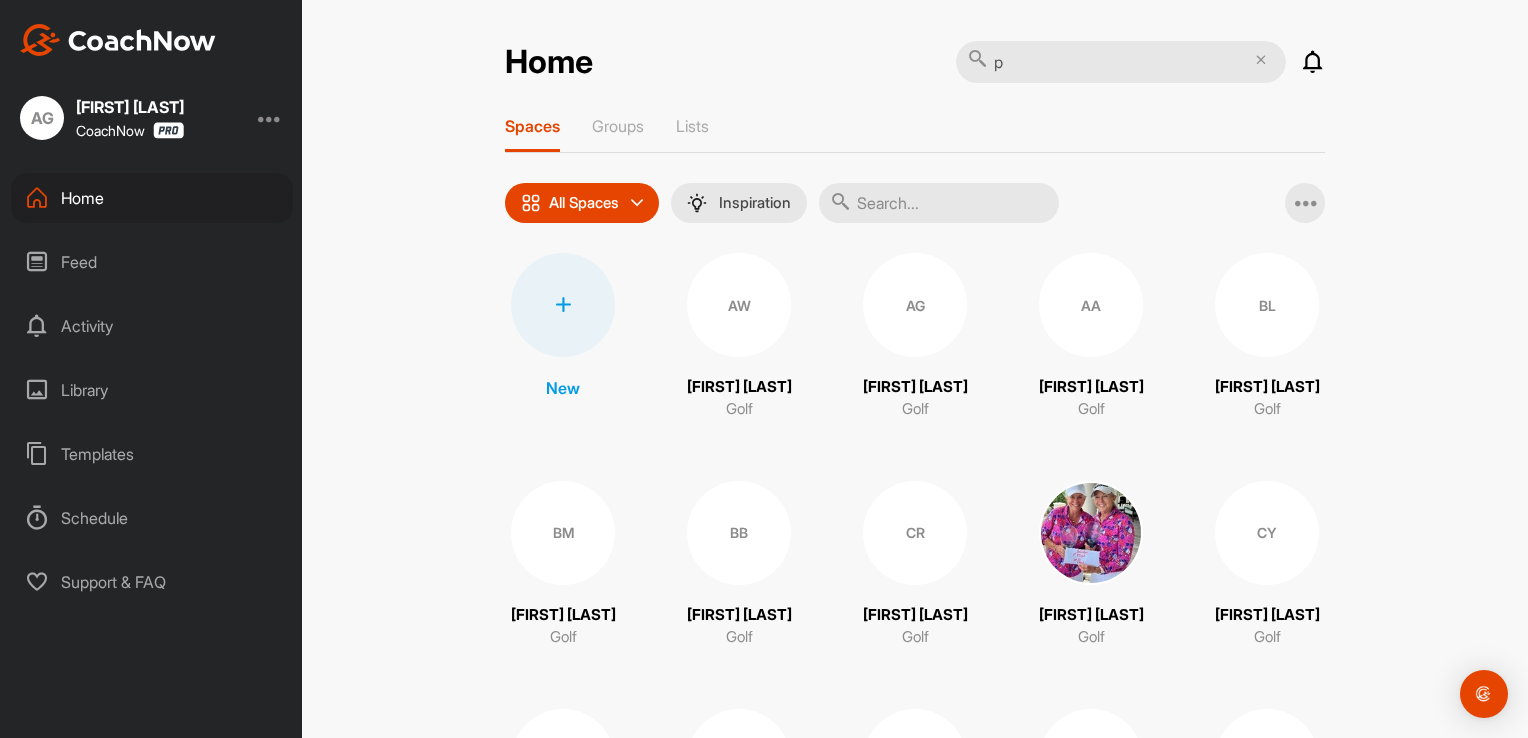 type 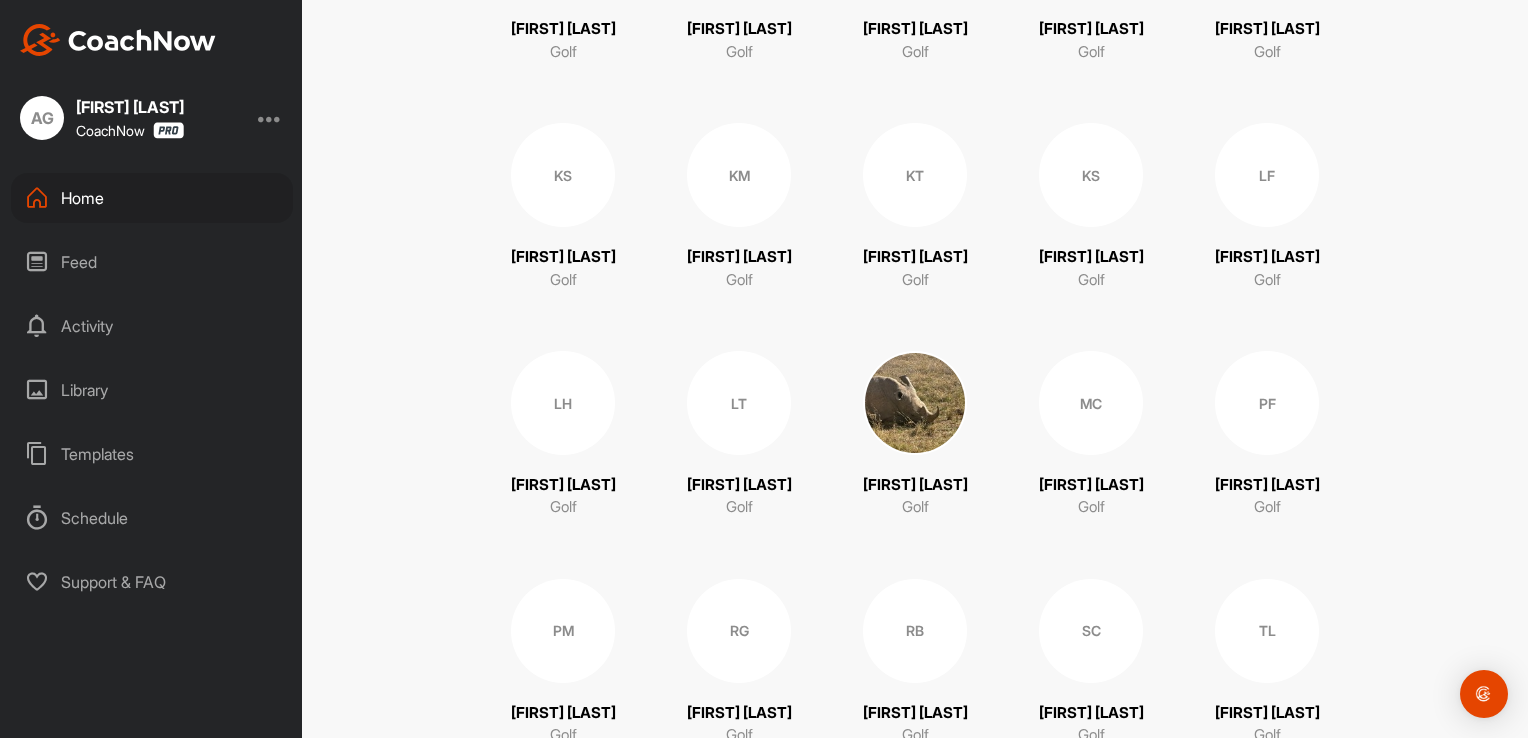 scroll, scrollTop: 913, scrollLeft: 0, axis: vertical 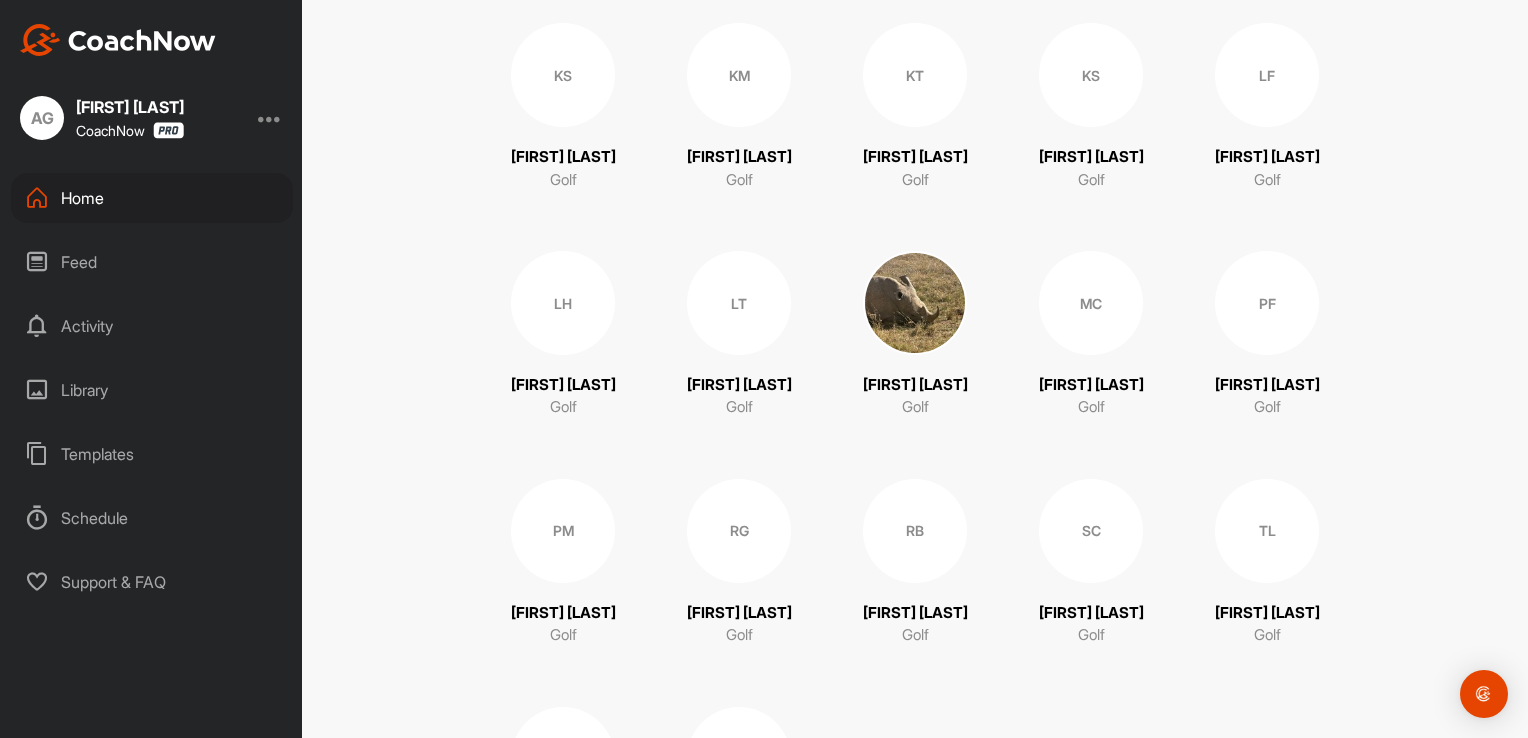 click on "RB" at bounding box center [915, 531] 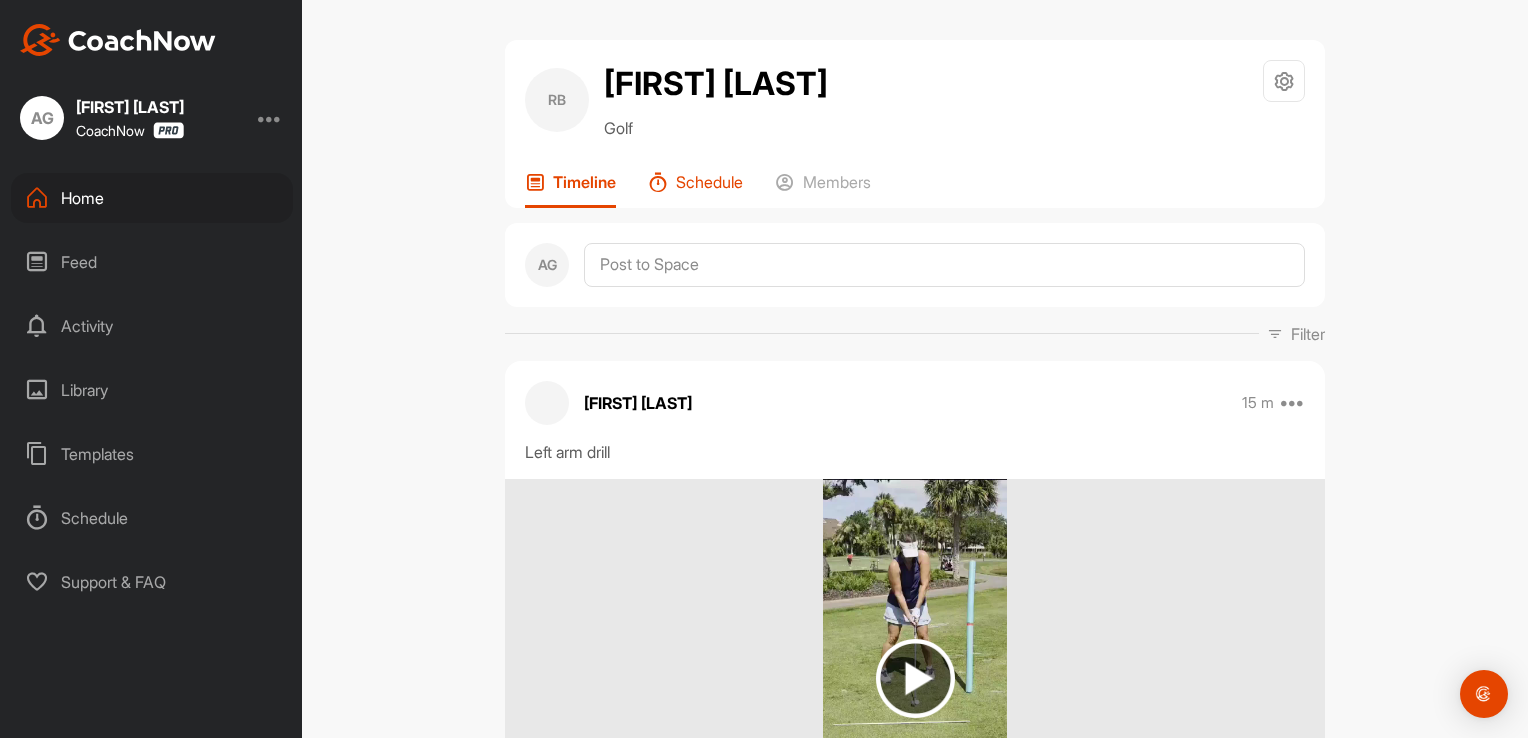 click on "Schedule" at bounding box center (709, 182) 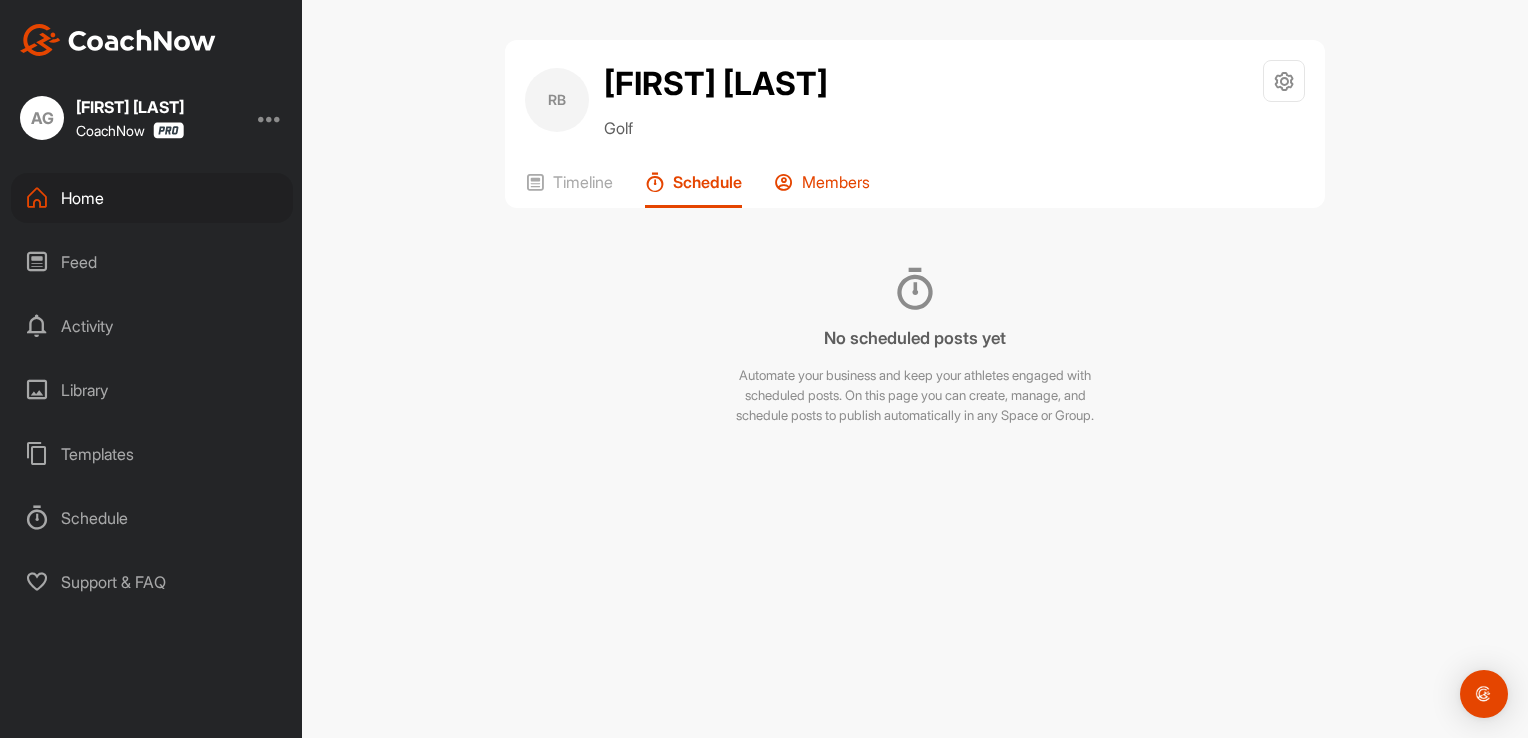 click on "Members" at bounding box center (836, 182) 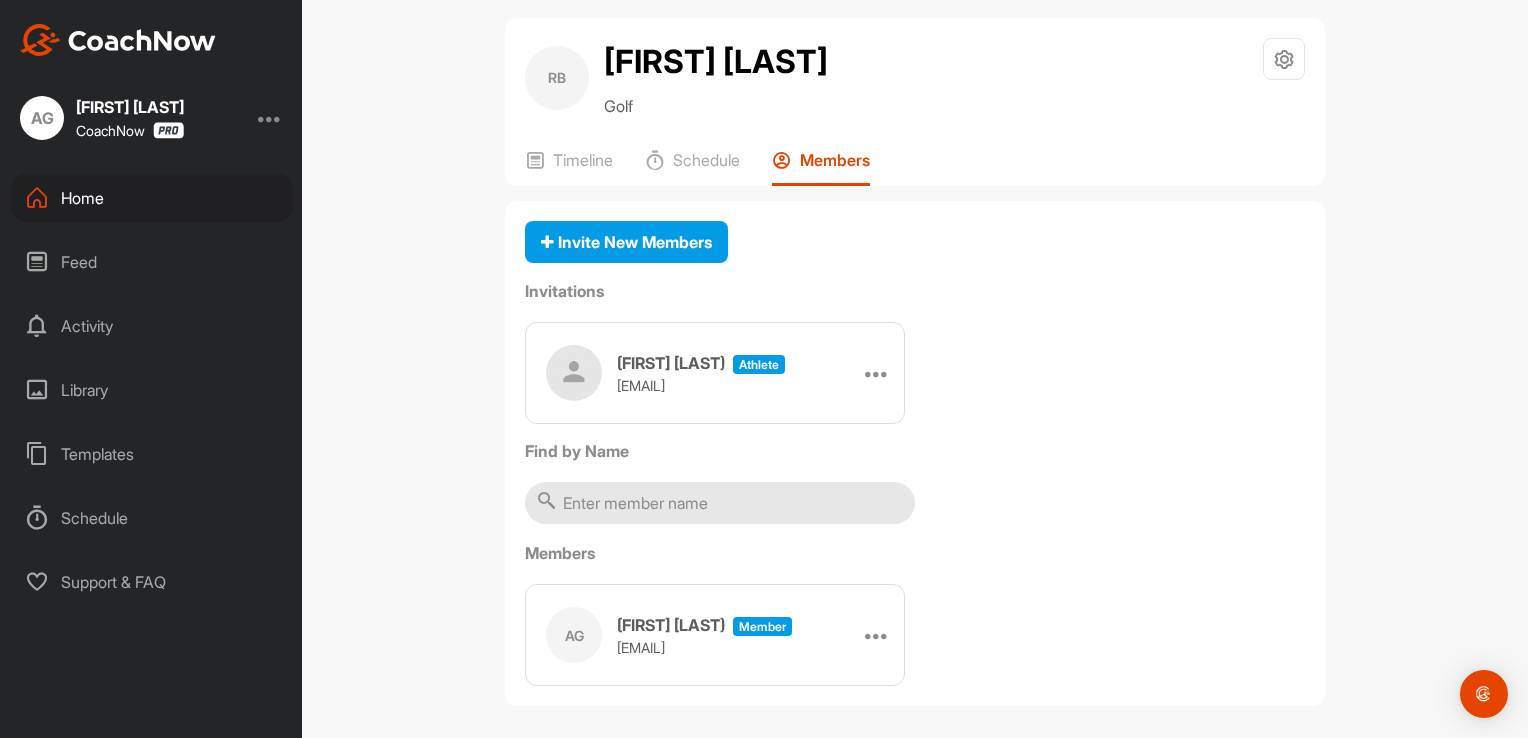 scroll, scrollTop: 34, scrollLeft: 0, axis: vertical 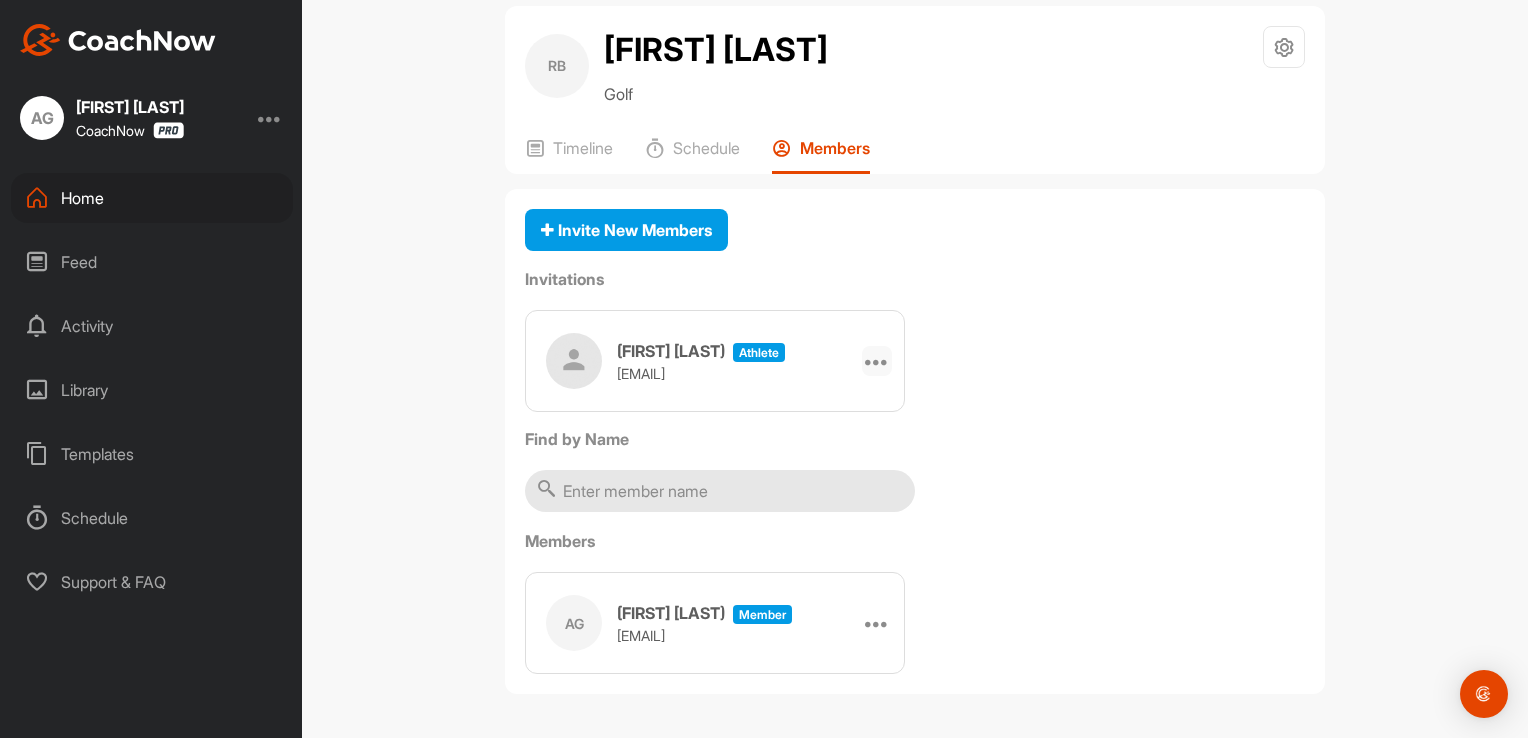 click at bounding box center [877, 361] 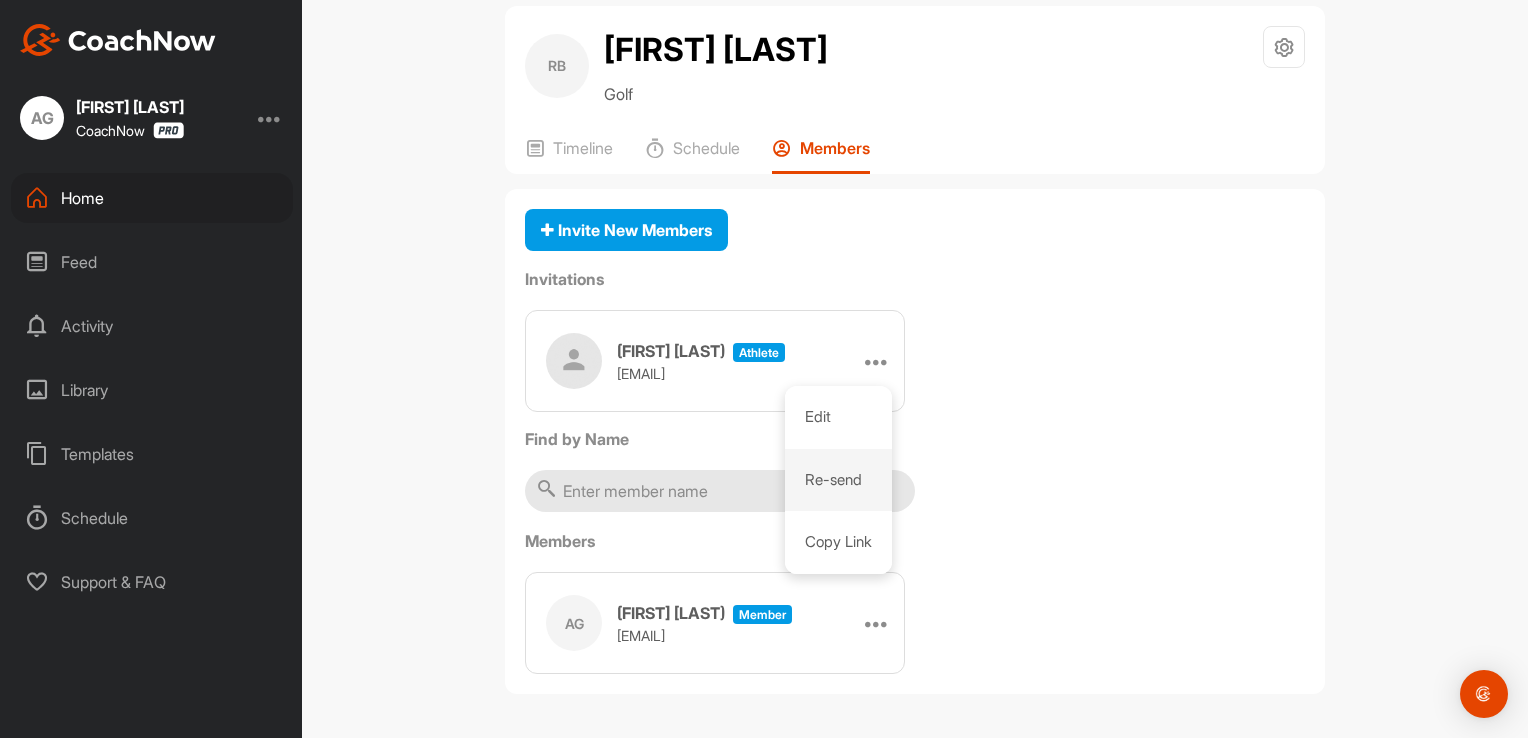 click on "Re-send" at bounding box center (838, 480) 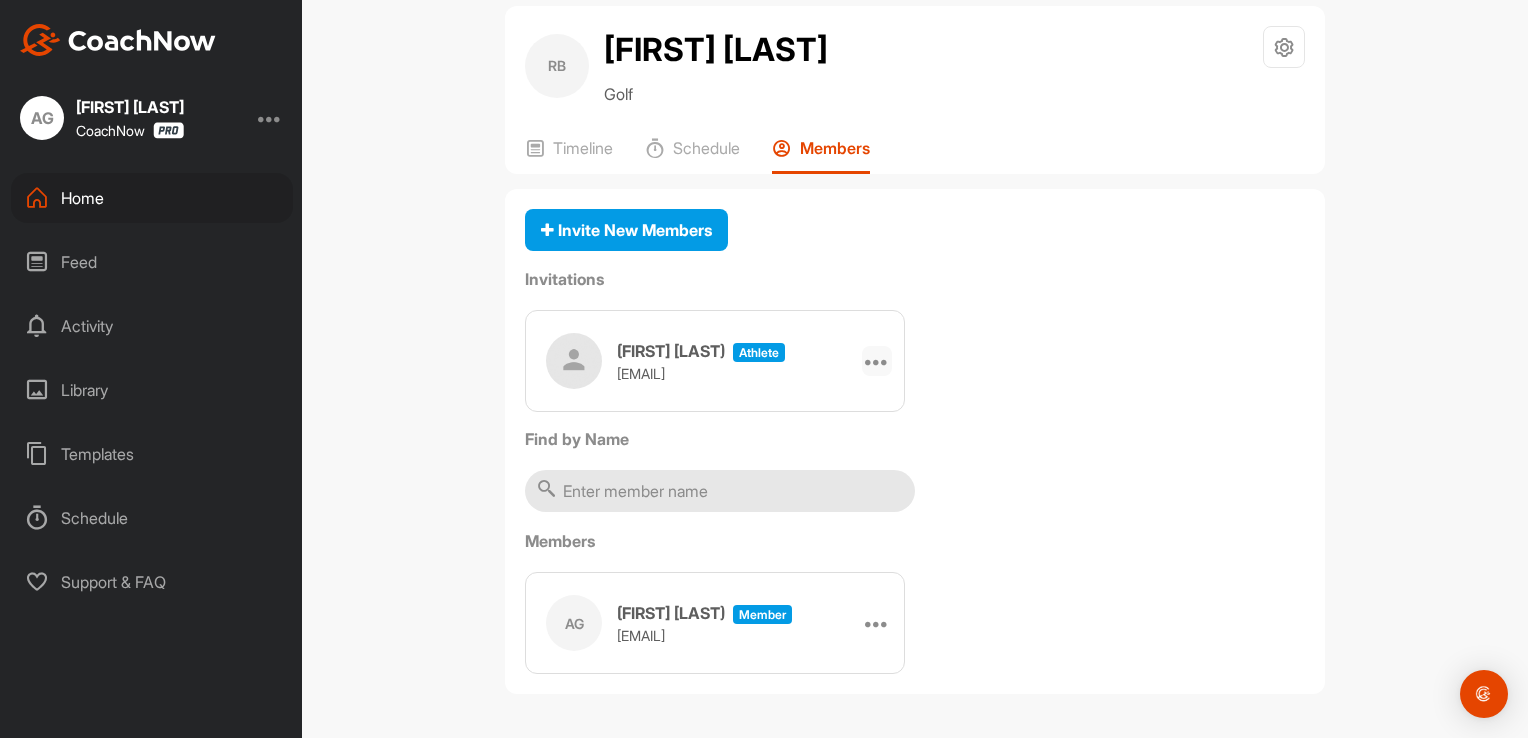 click at bounding box center [877, 361] 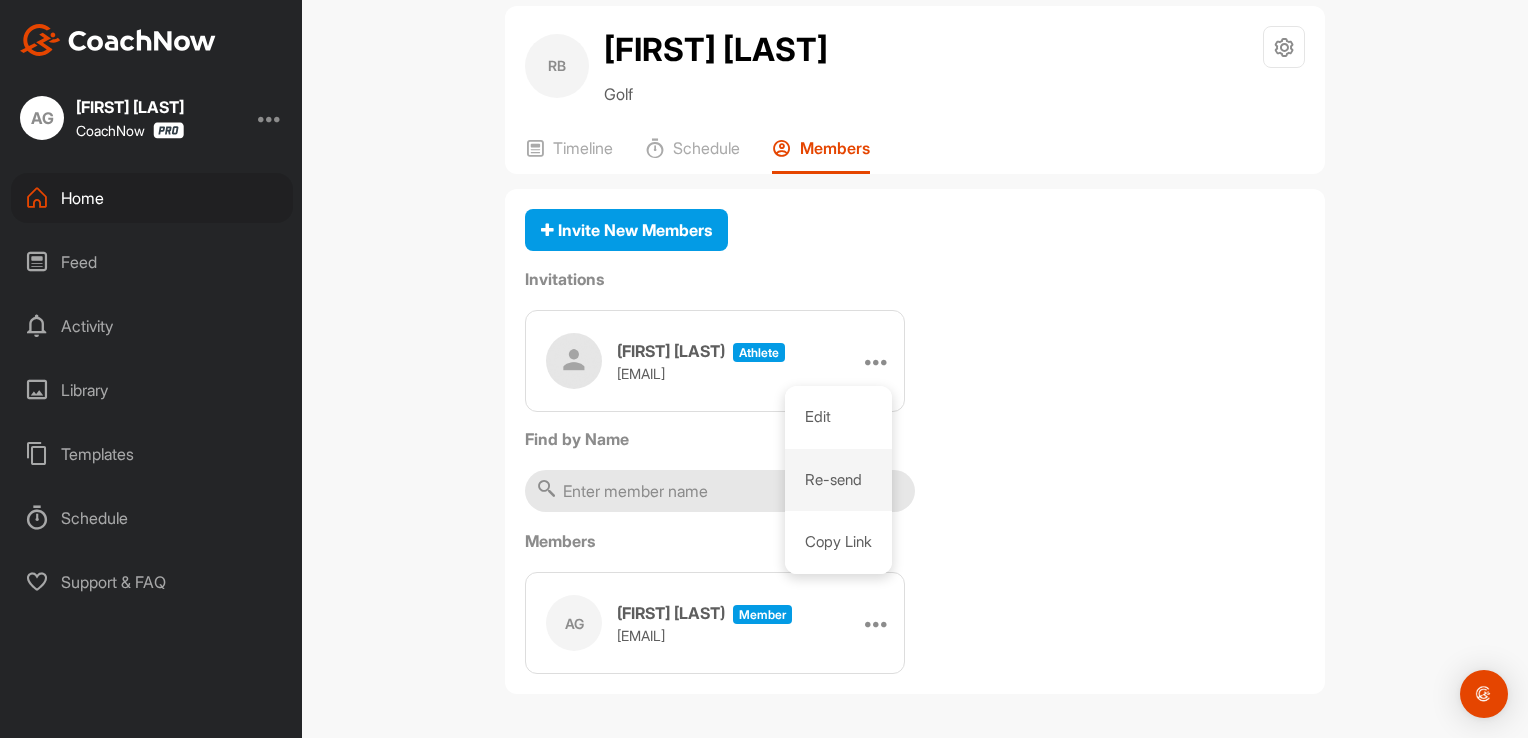 click on "Re-send" at bounding box center (838, 480) 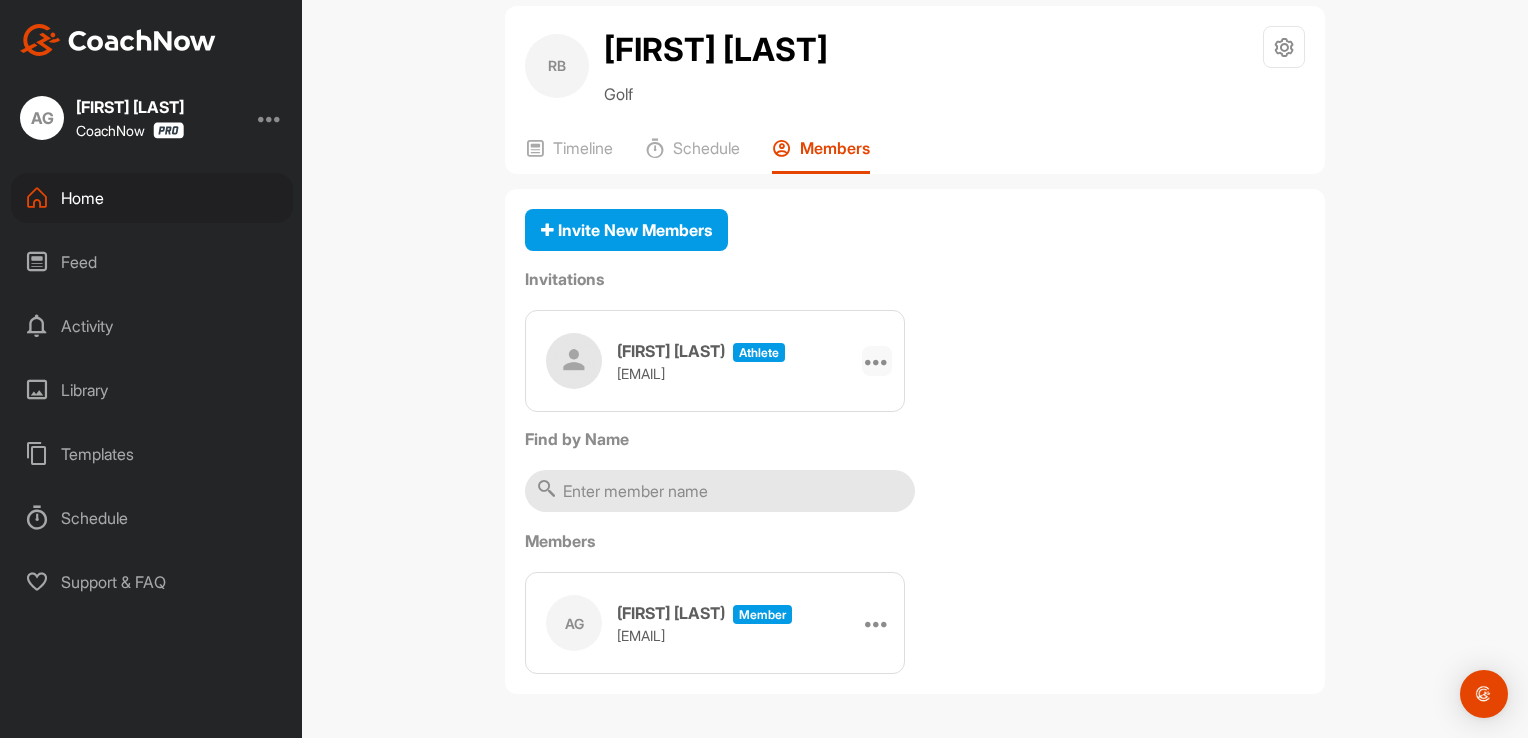 click at bounding box center (877, 361) 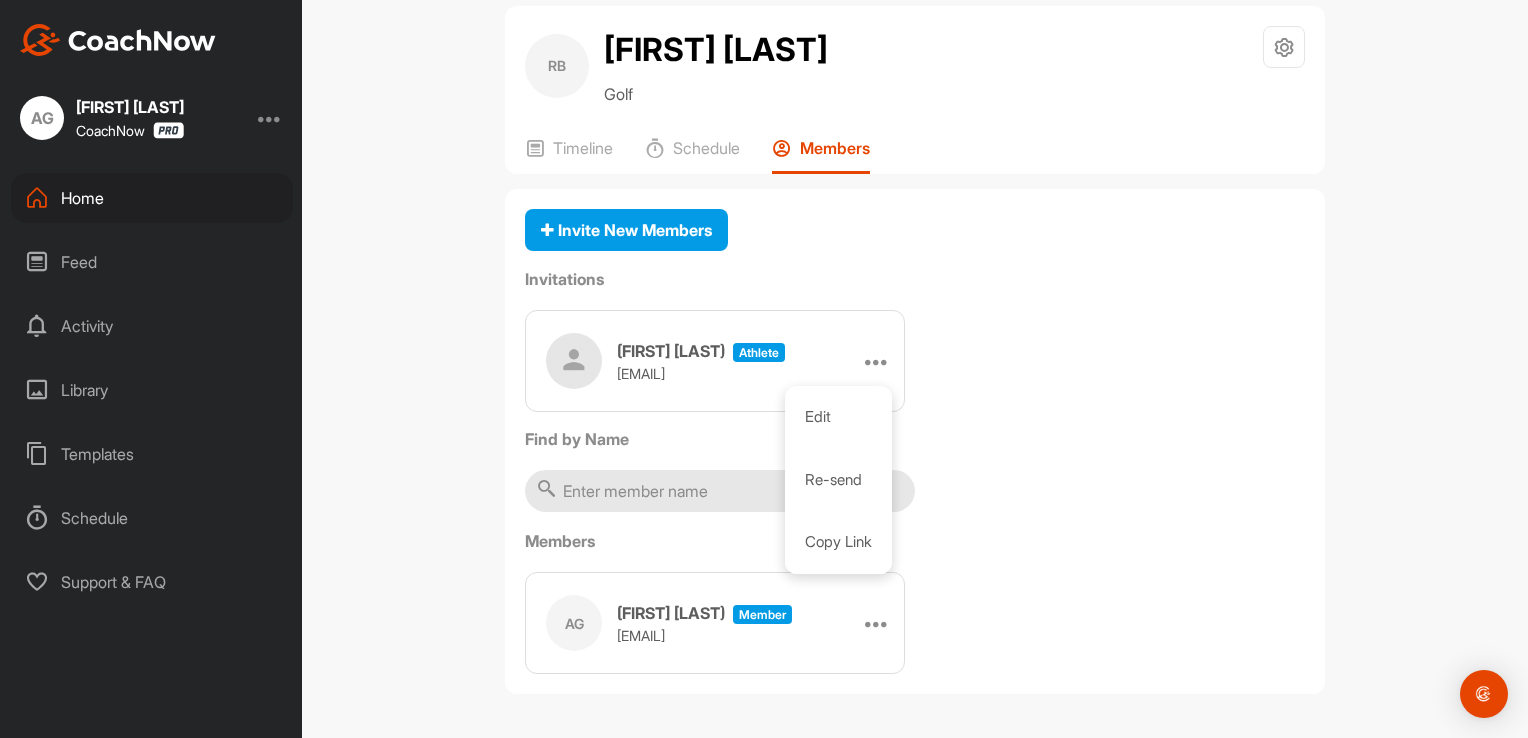 click on "Robin Bolin athlete   rmedlock1219@gmail.com Edit Re-send Copy Link" at bounding box center [915, 361] 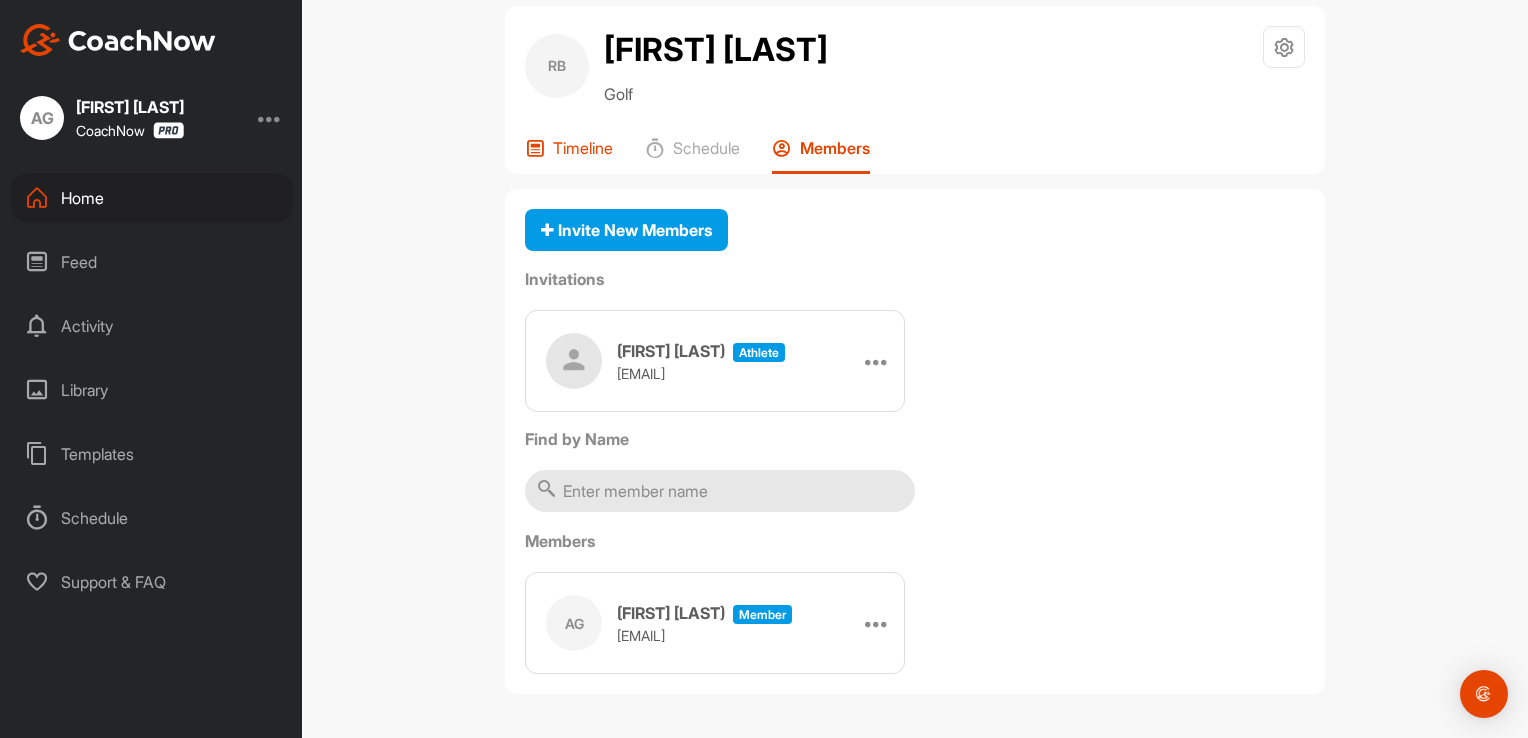 click on "Timeline" at bounding box center (583, 148) 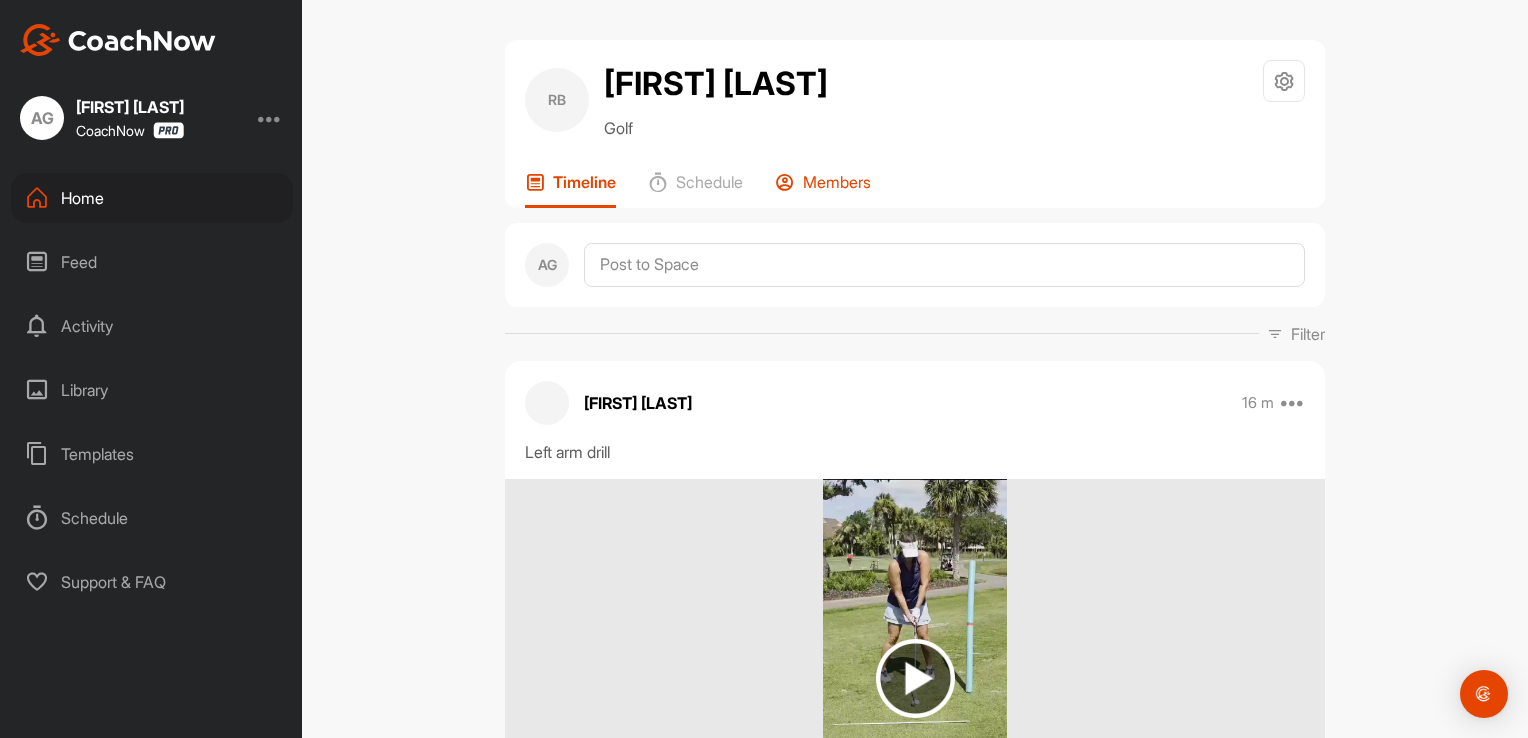 click on "Members" at bounding box center (837, 182) 